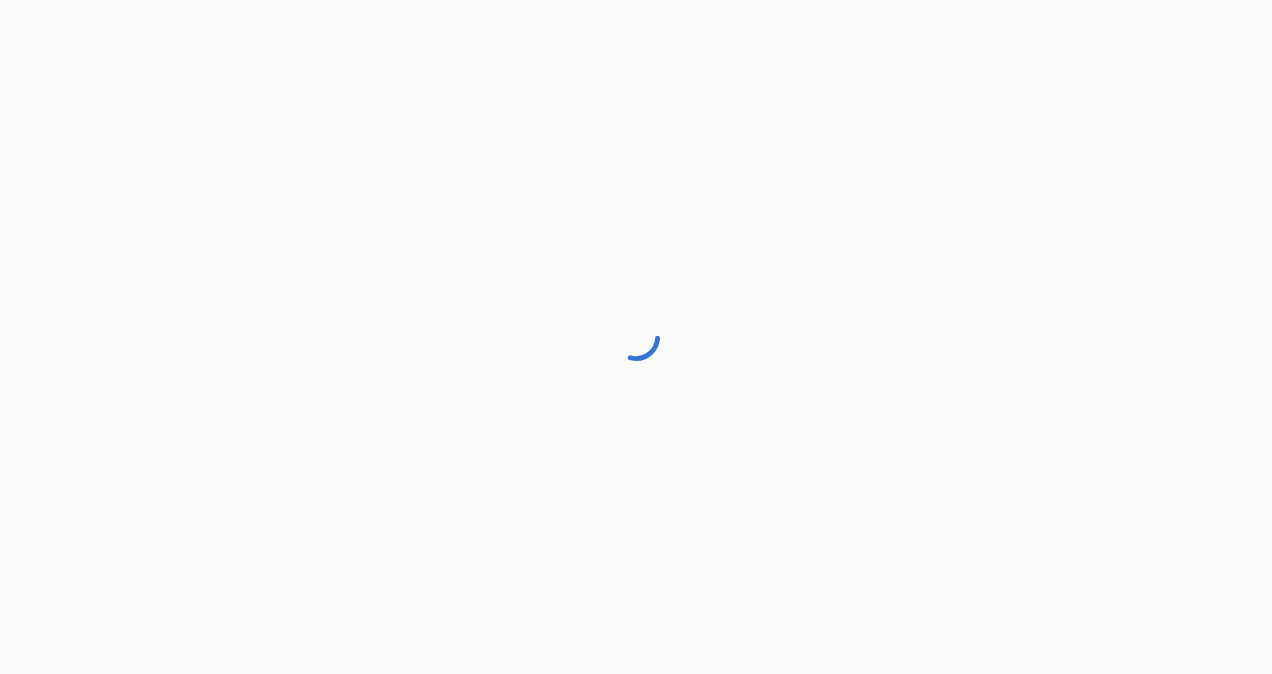 scroll, scrollTop: 0, scrollLeft: 0, axis: both 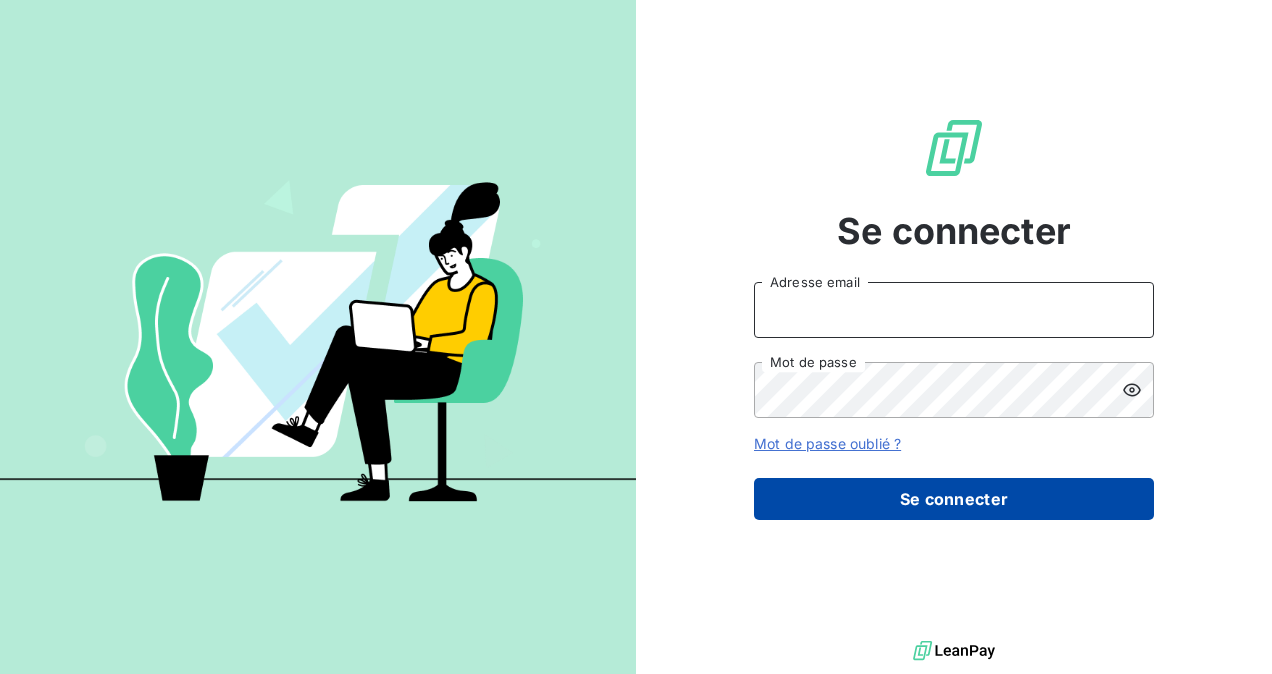 type on "dduprez@piazza-coffrages.fr" 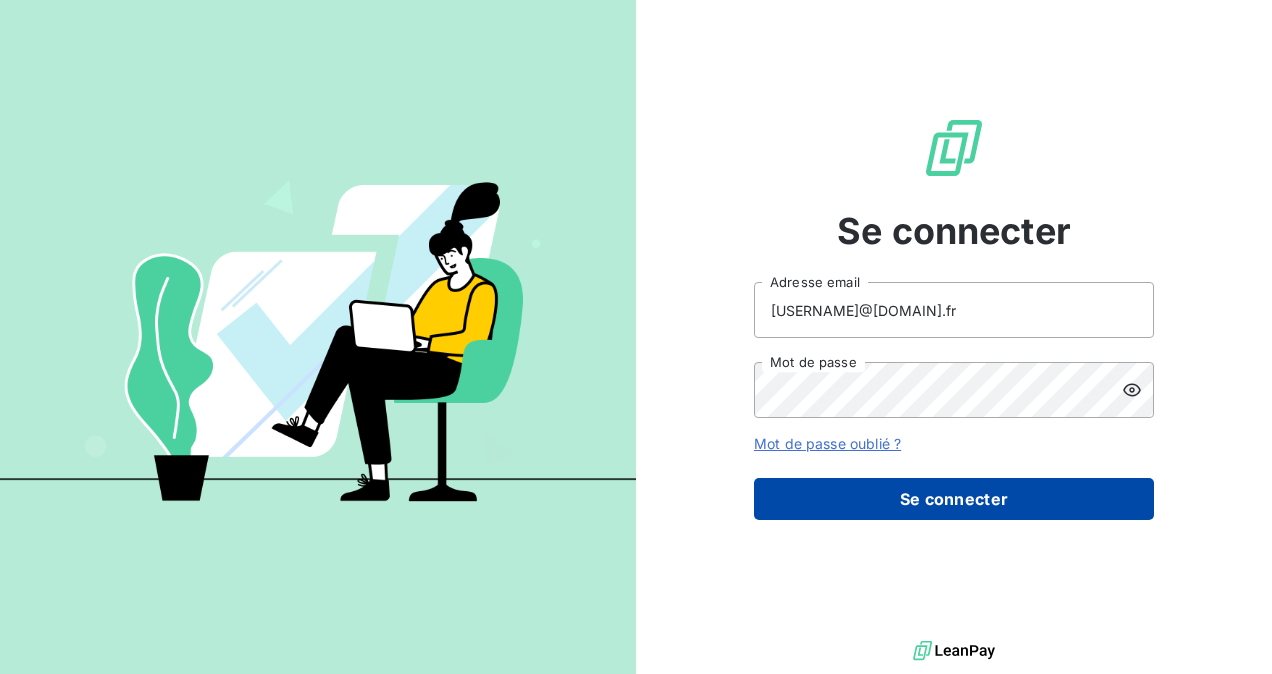 click on "Se connecter" at bounding box center [954, 499] 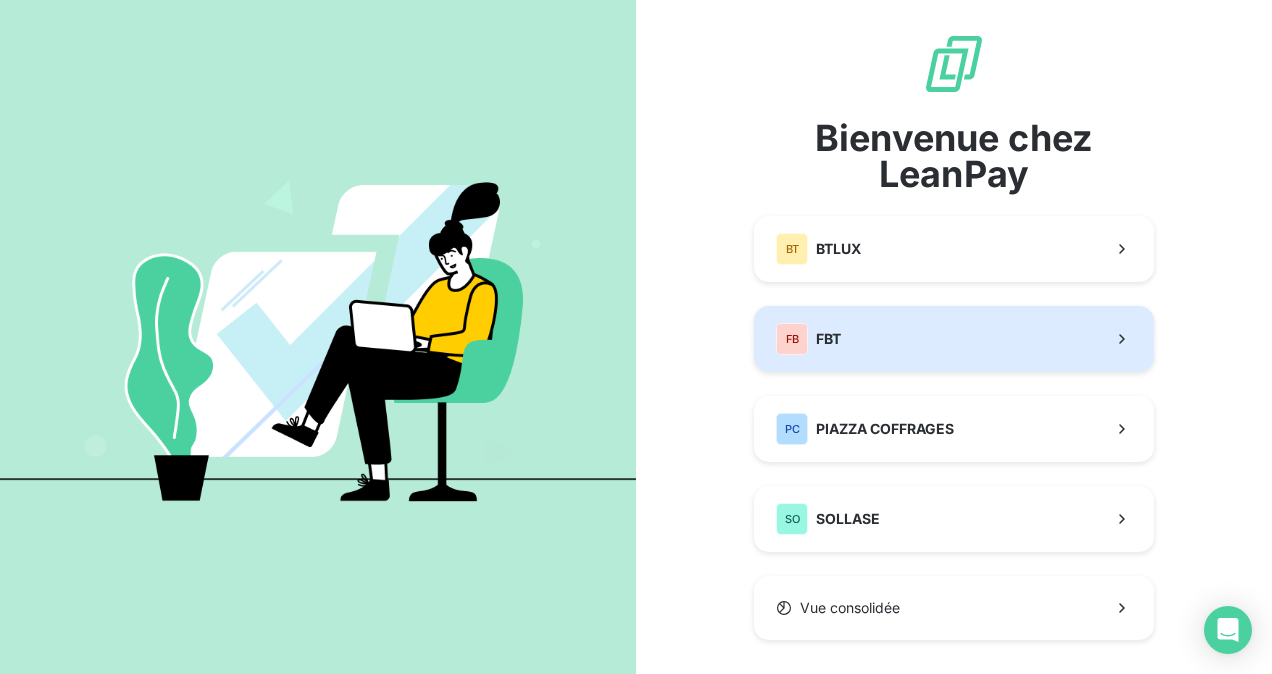 click on "FB FBT" at bounding box center (954, 339) 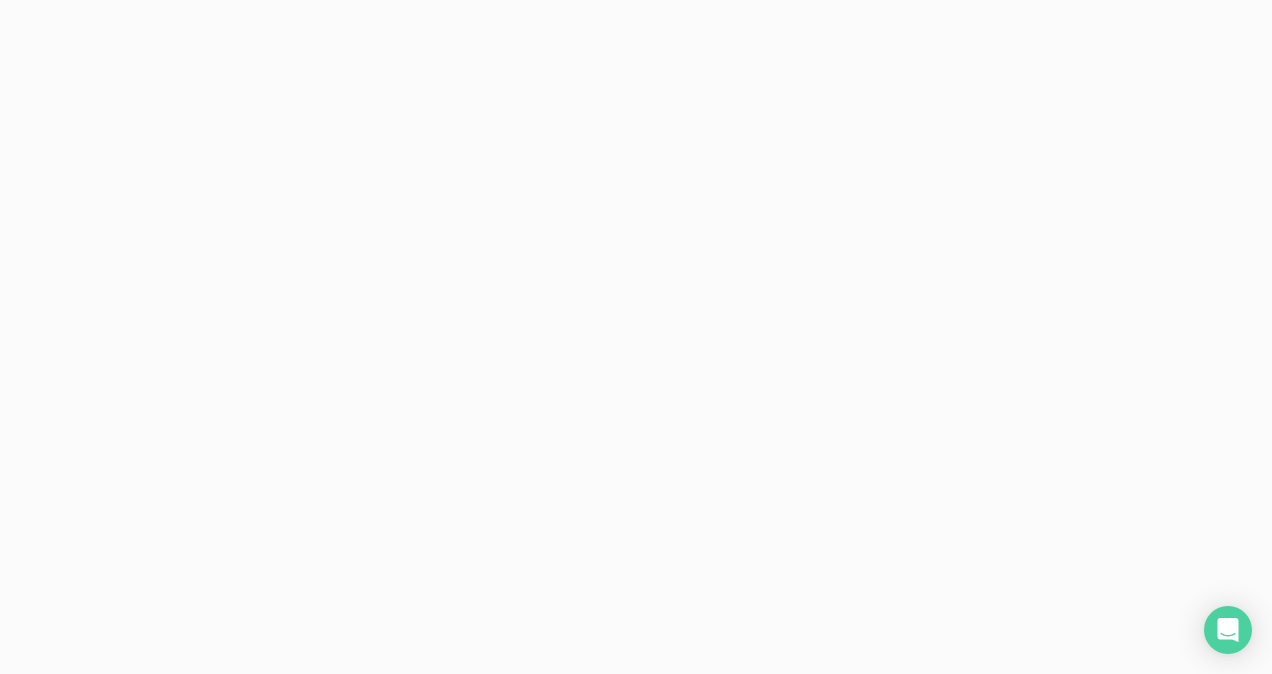 scroll, scrollTop: 0, scrollLeft: 0, axis: both 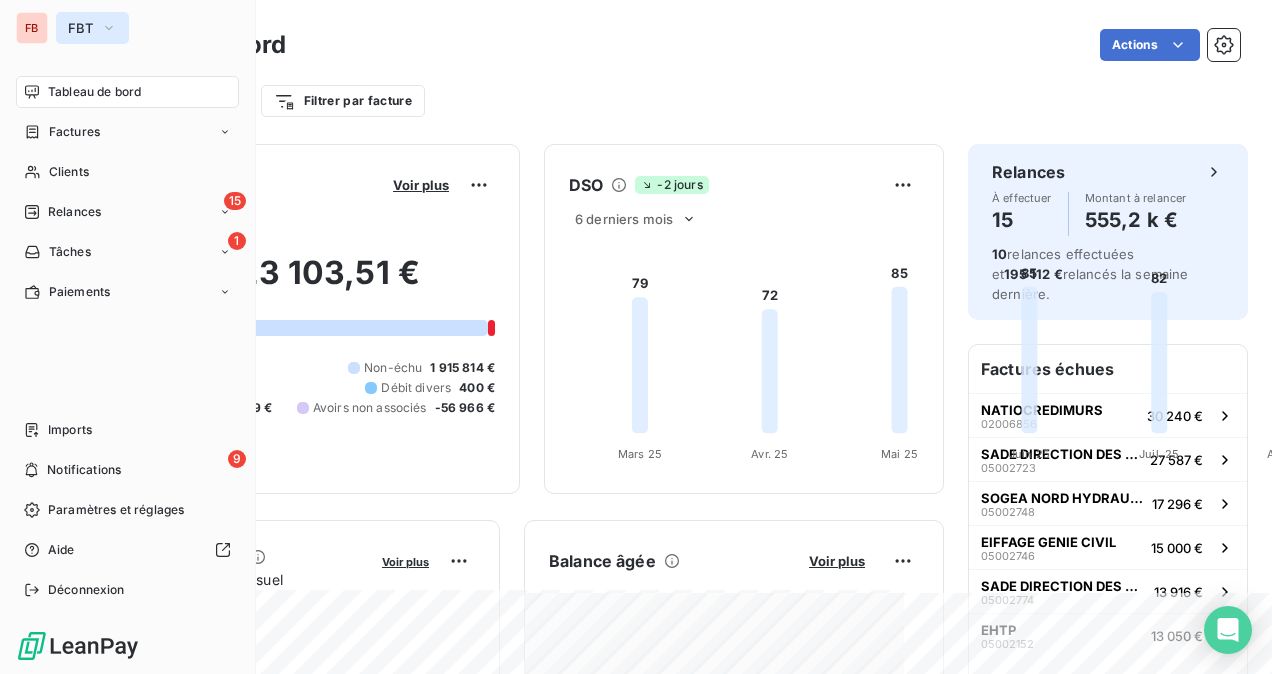 click 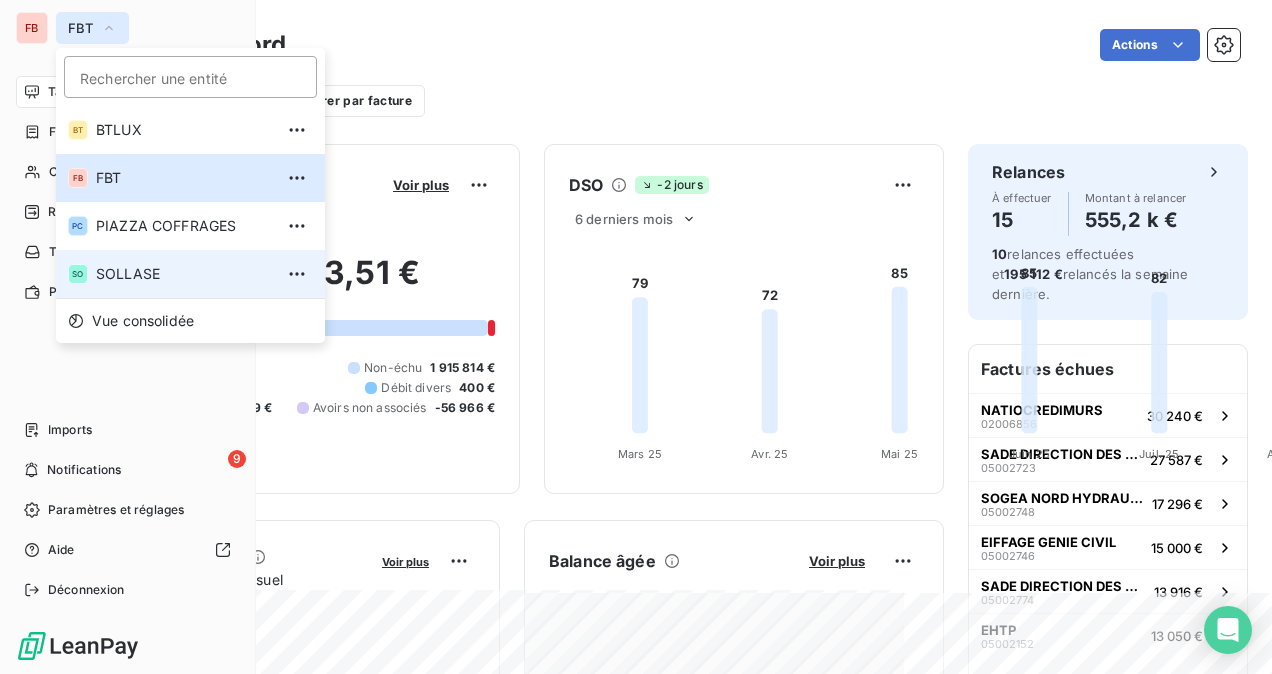 click on "SOLLASE" at bounding box center [184, 274] 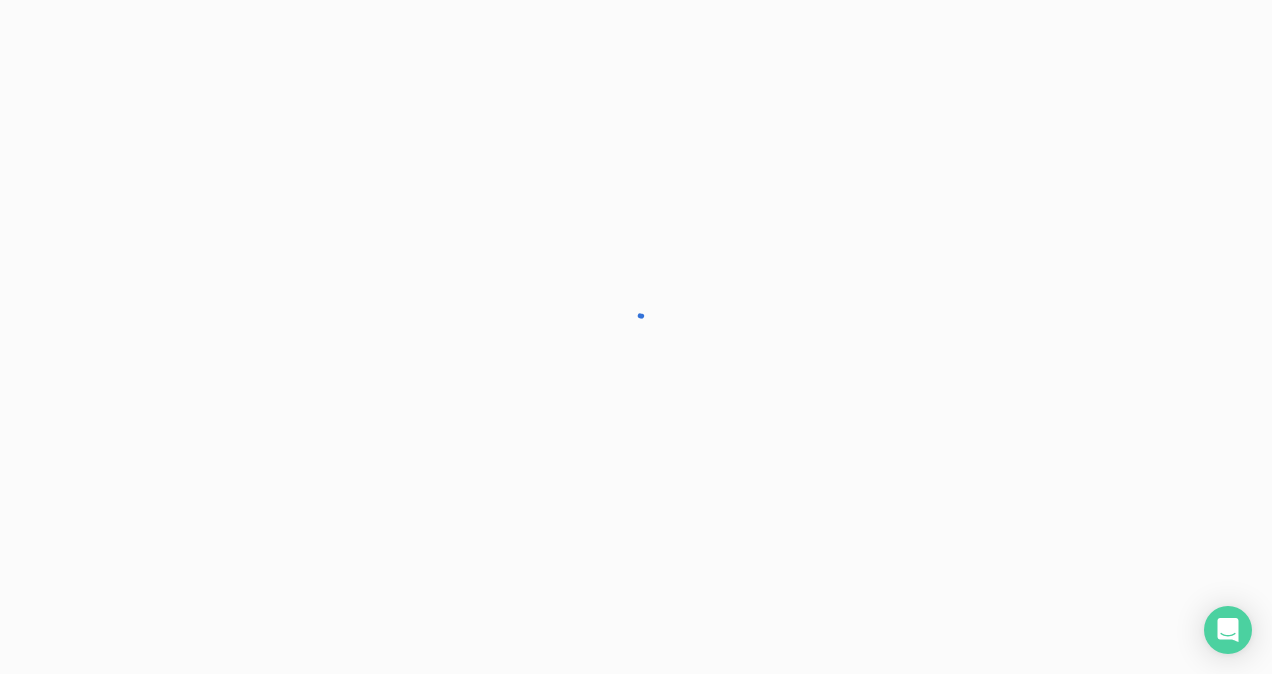 scroll, scrollTop: 0, scrollLeft: 0, axis: both 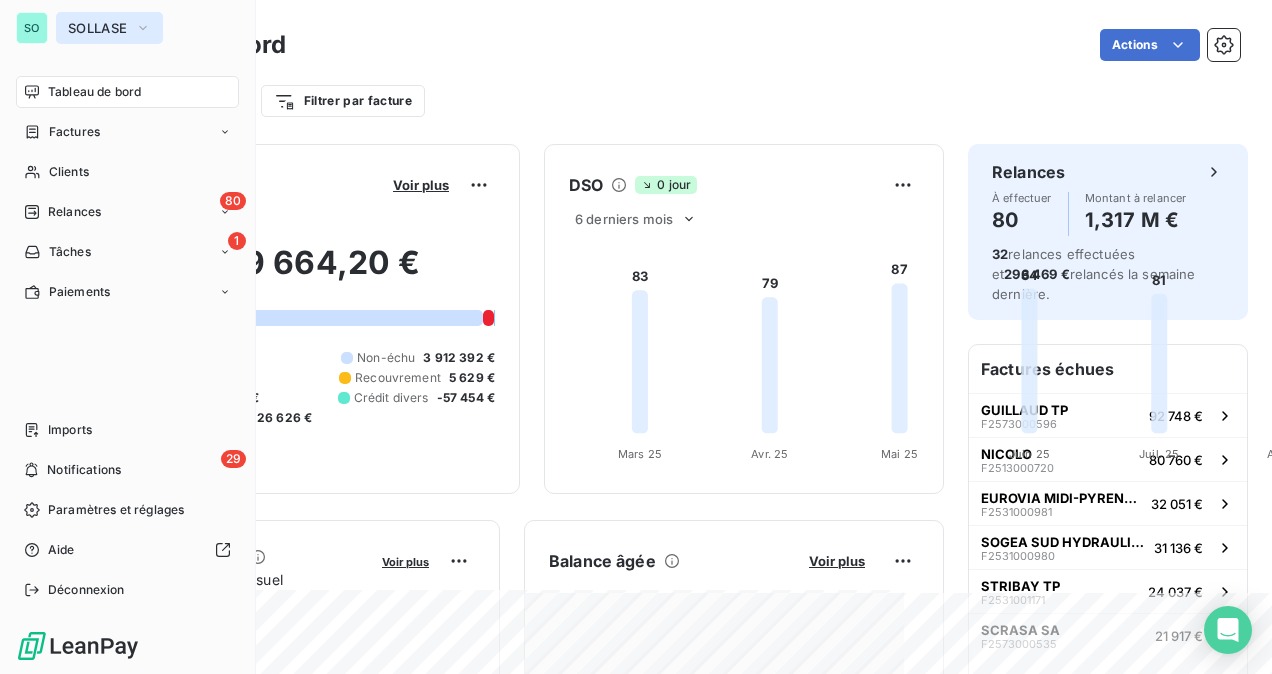 click on "SOLLASE" at bounding box center (97, 28) 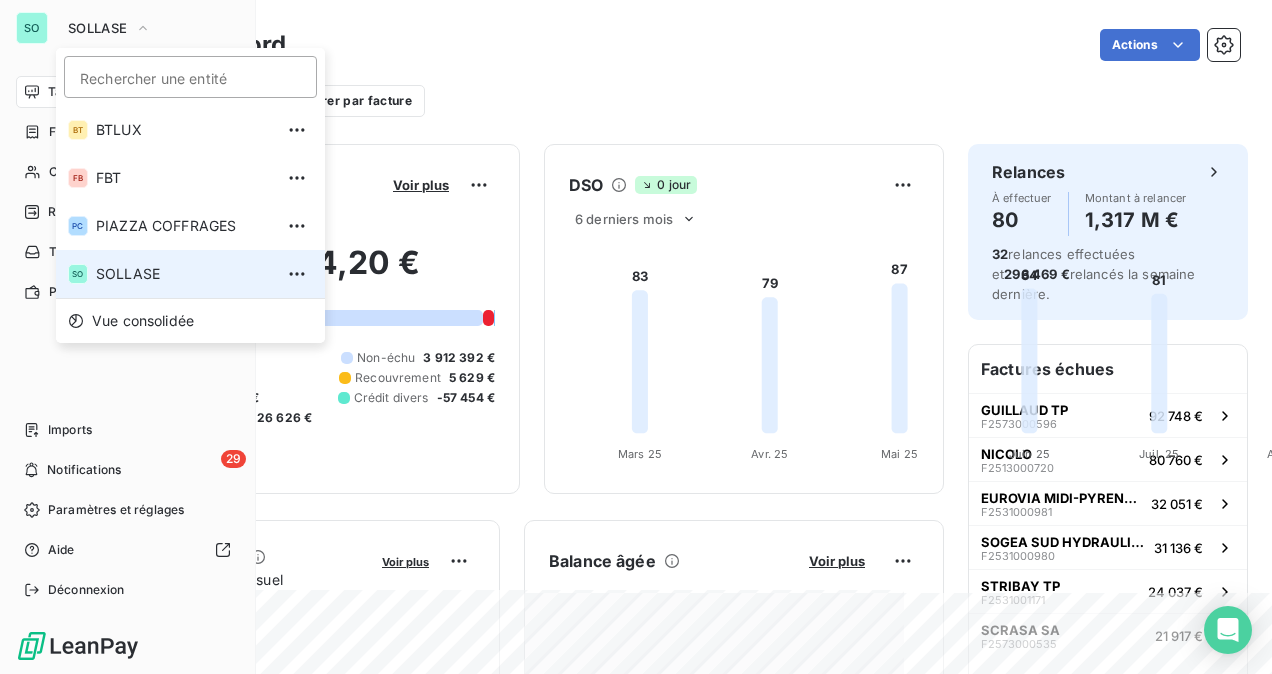 click on "SO SOLLASE" at bounding box center [190, 274] 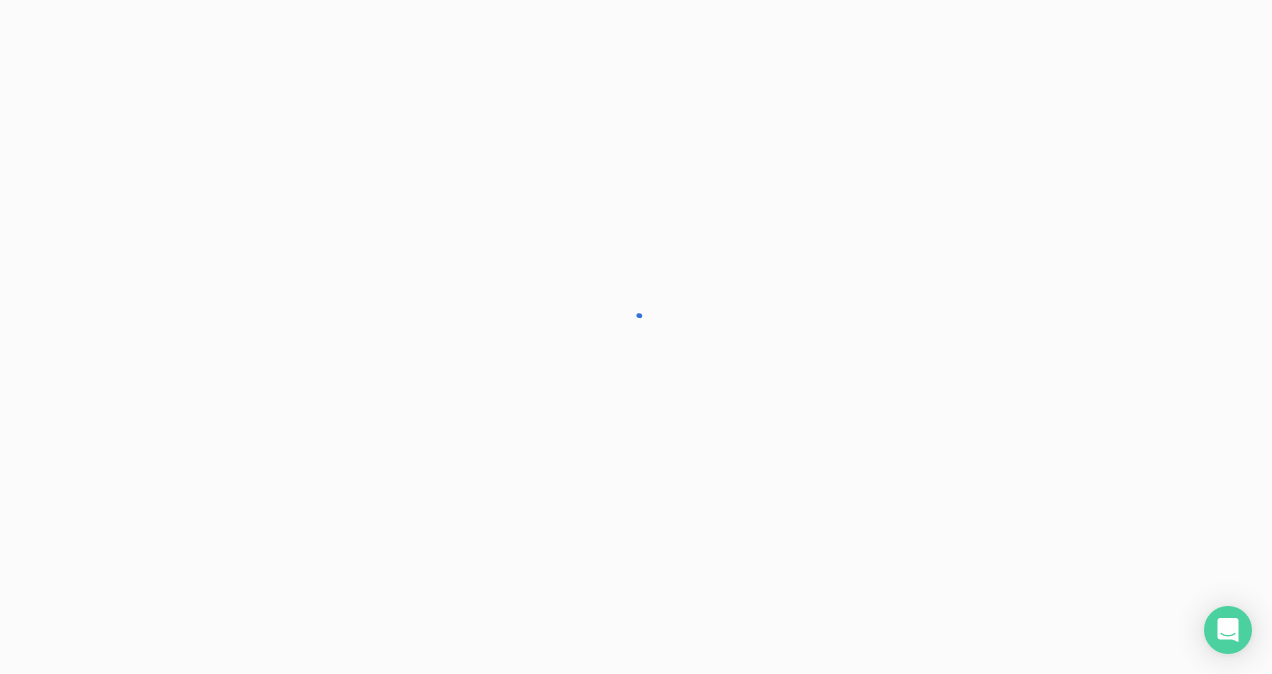 scroll, scrollTop: 0, scrollLeft: 0, axis: both 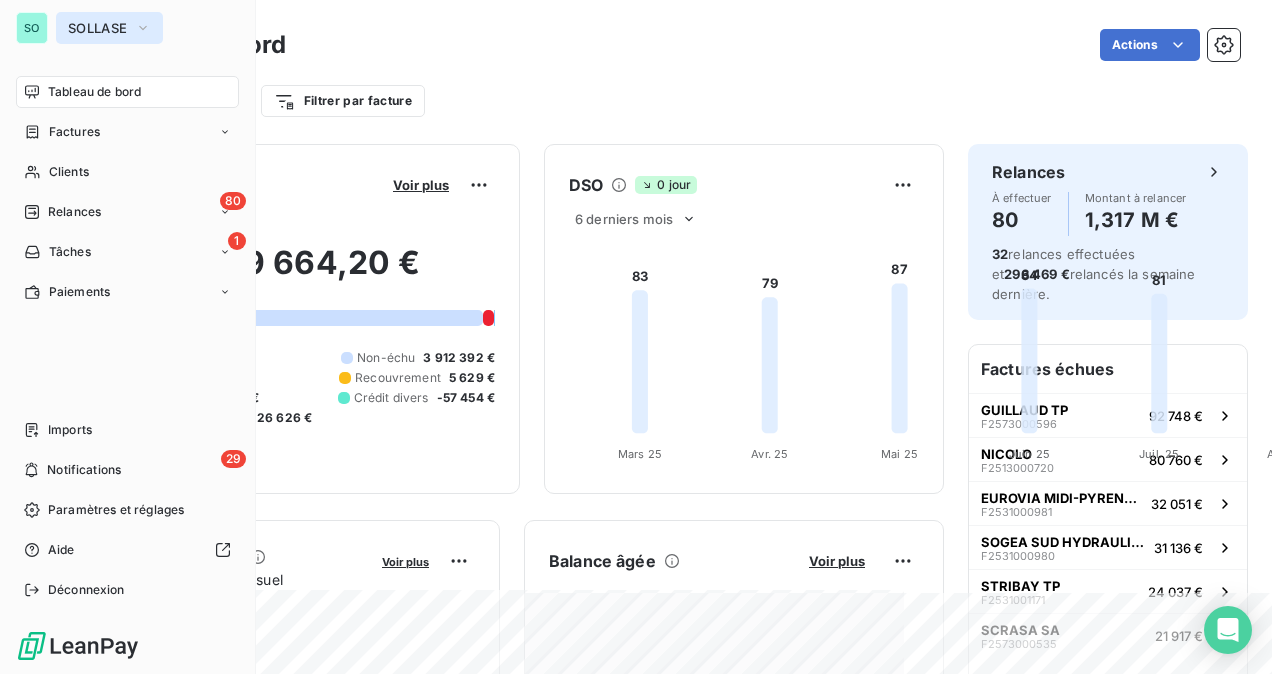 click on "SOLLASE" at bounding box center (97, 28) 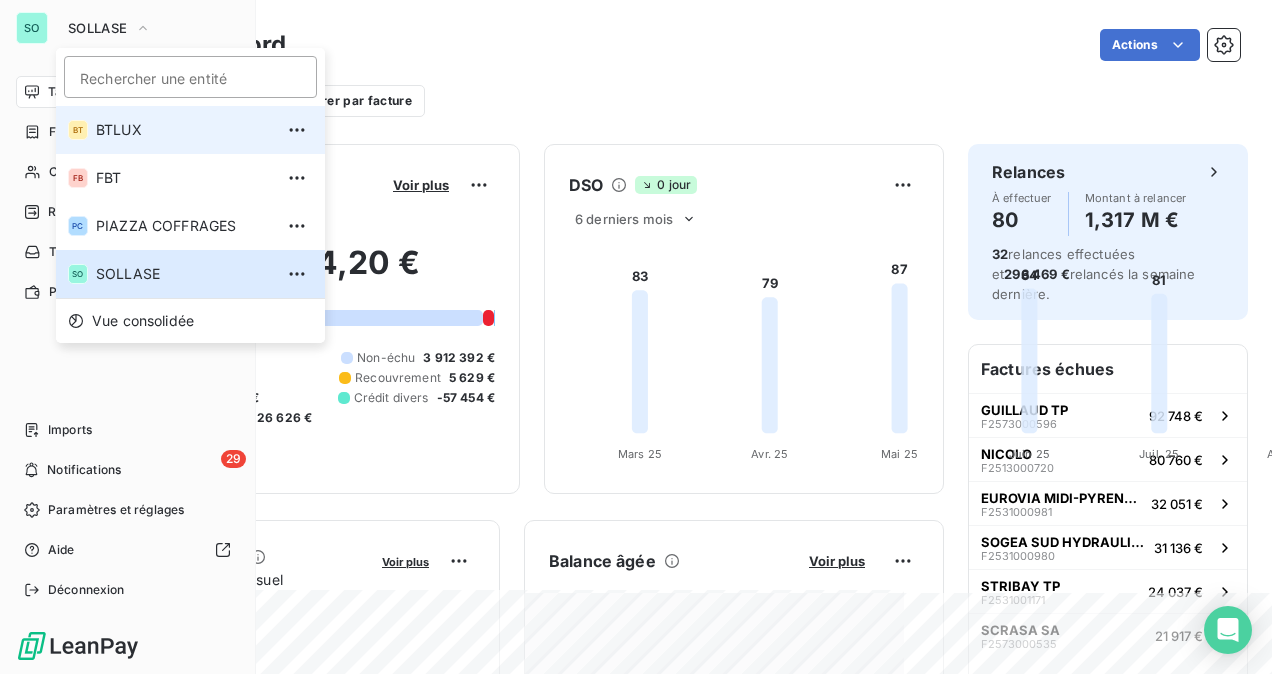 click on "BTLUX" at bounding box center (184, 130) 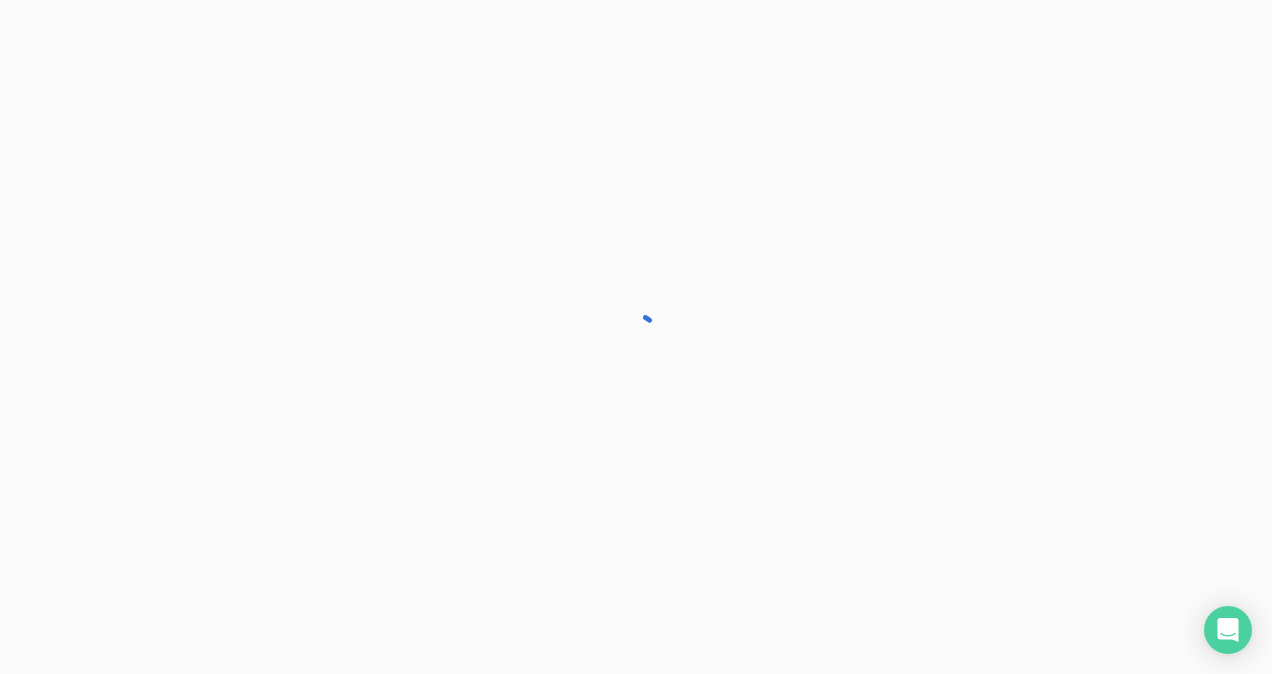 scroll, scrollTop: 0, scrollLeft: 0, axis: both 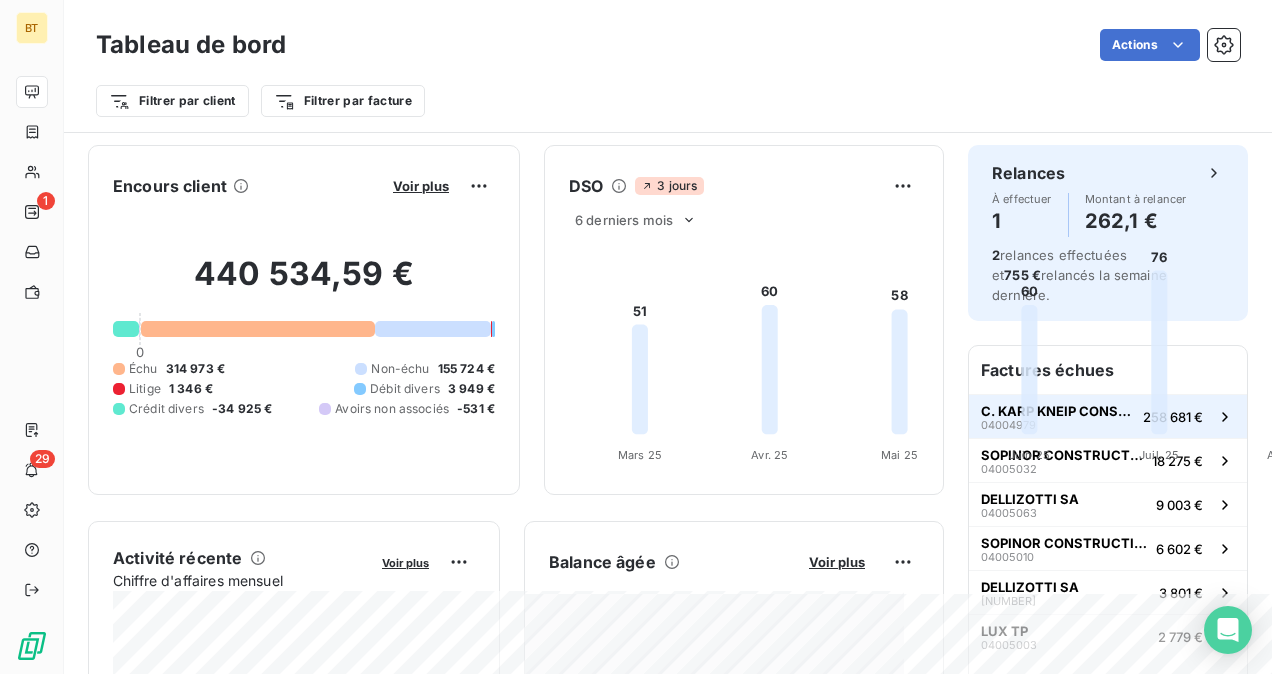 click on "C. KARP KNEIP CONSTRUCTIONS S.A" at bounding box center [1058, 411] 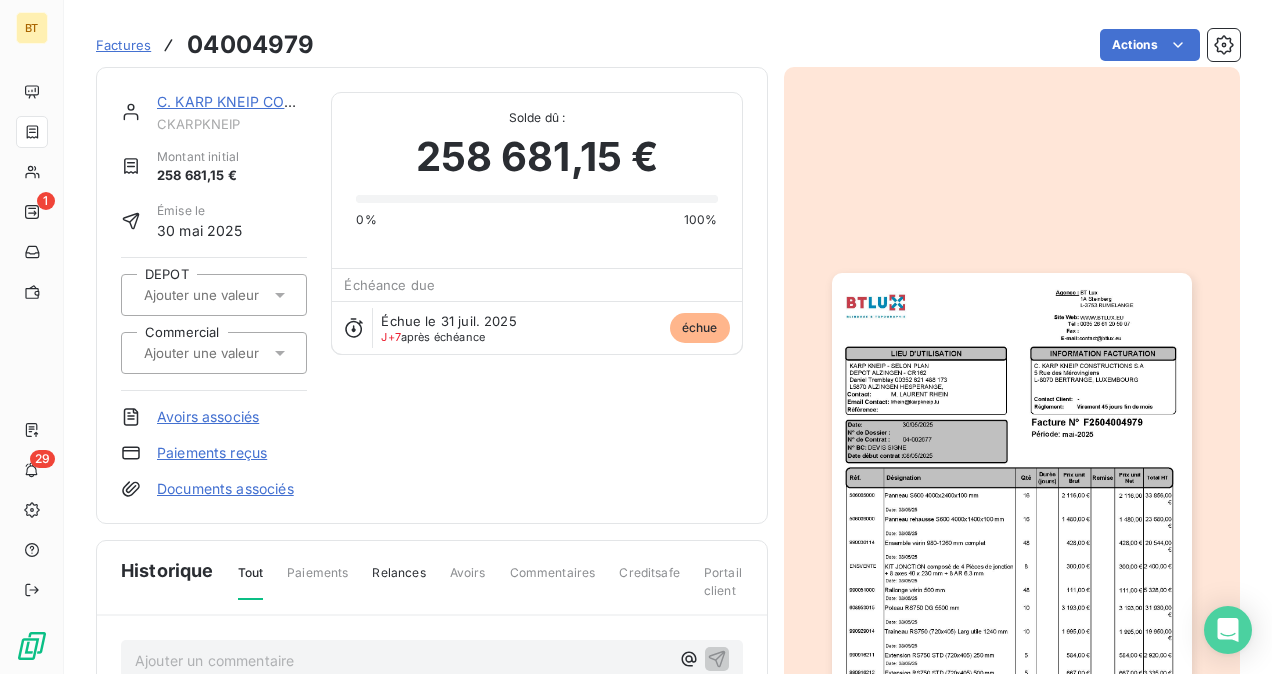 scroll, scrollTop: 0, scrollLeft: 0, axis: both 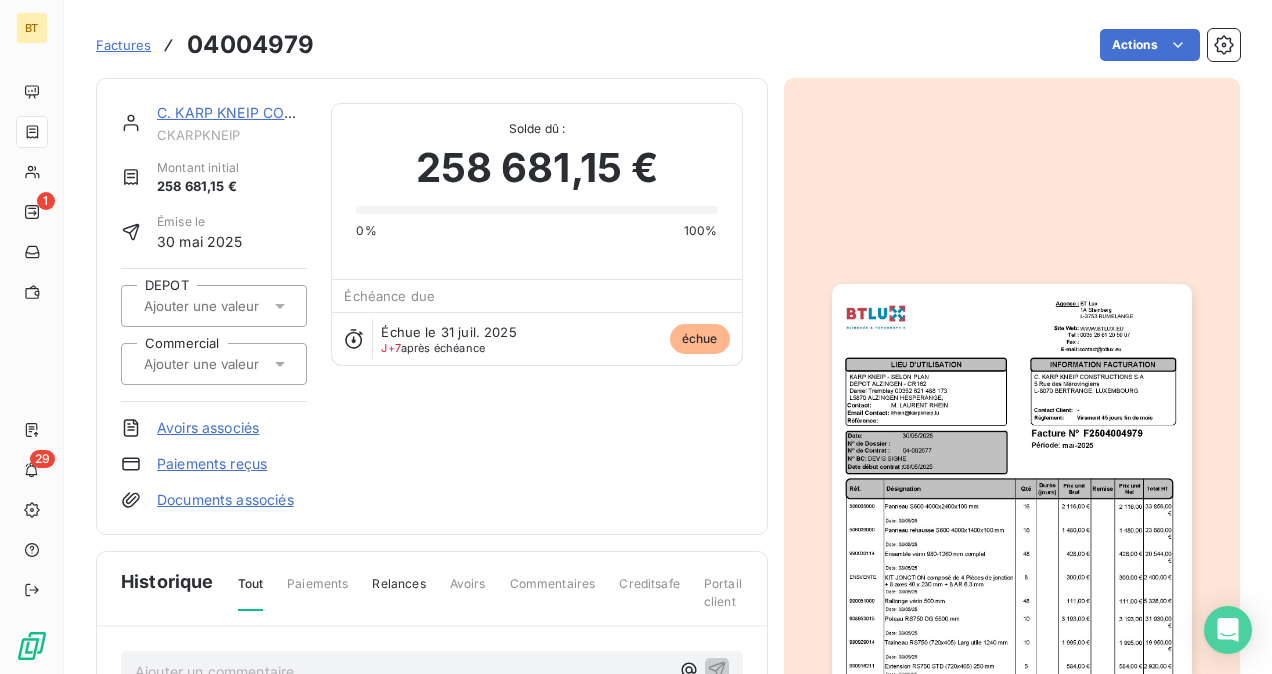 click at bounding box center (1012, 538) 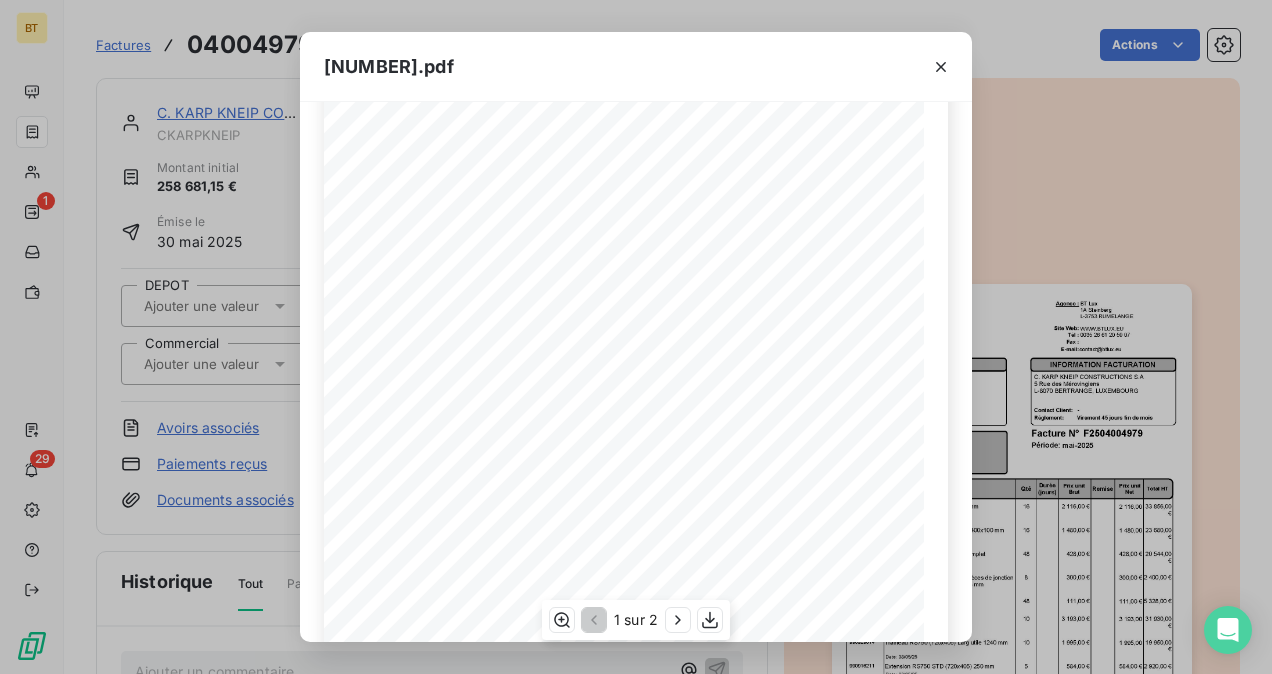 scroll, scrollTop: 0, scrollLeft: 0, axis: both 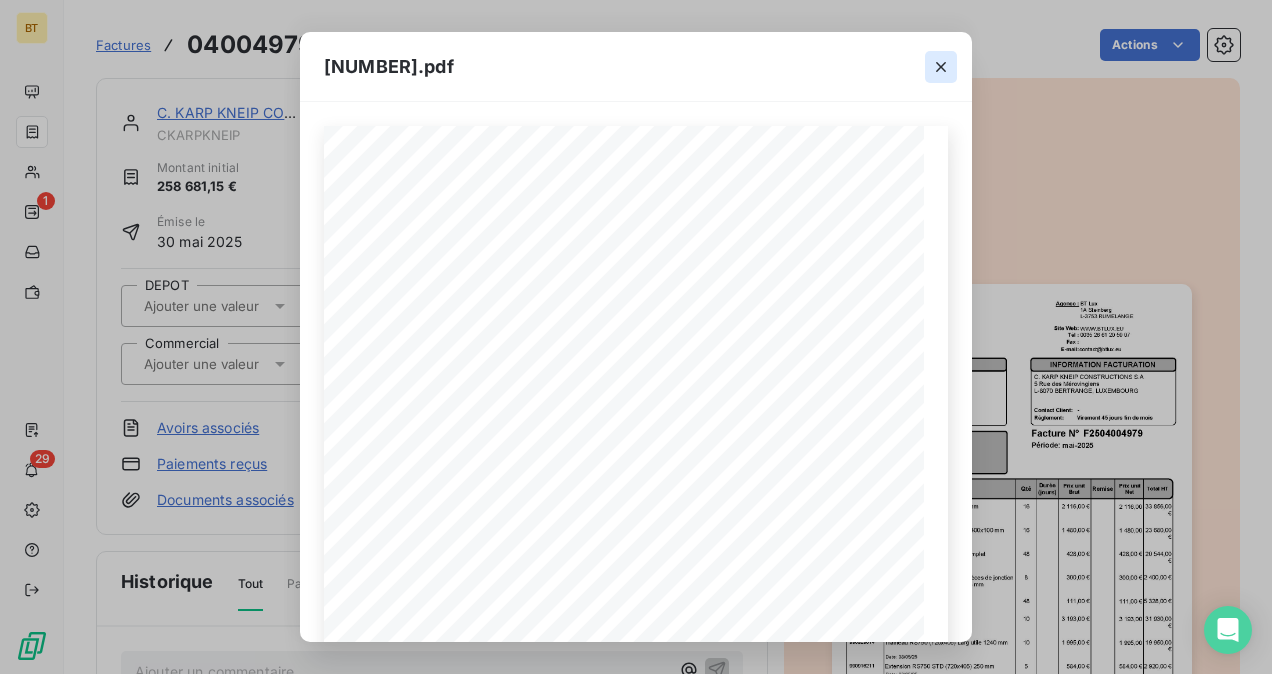 click 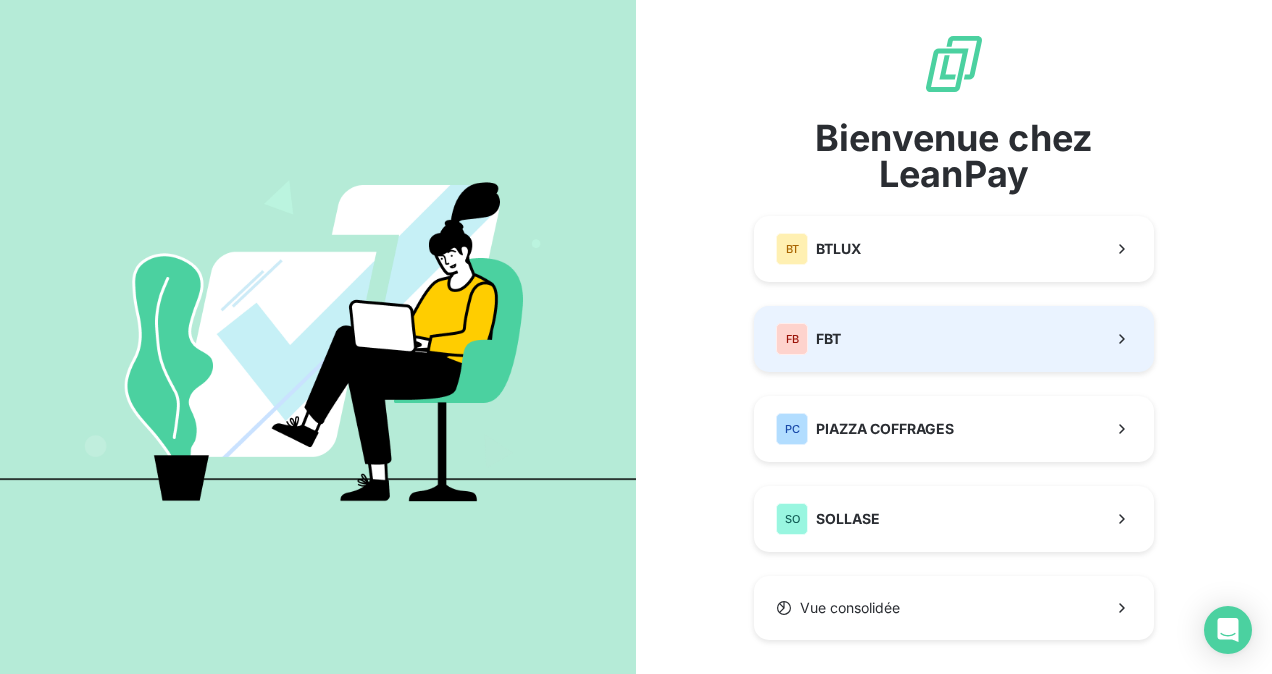 scroll, scrollTop: 0, scrollLeft: 0, axis: both 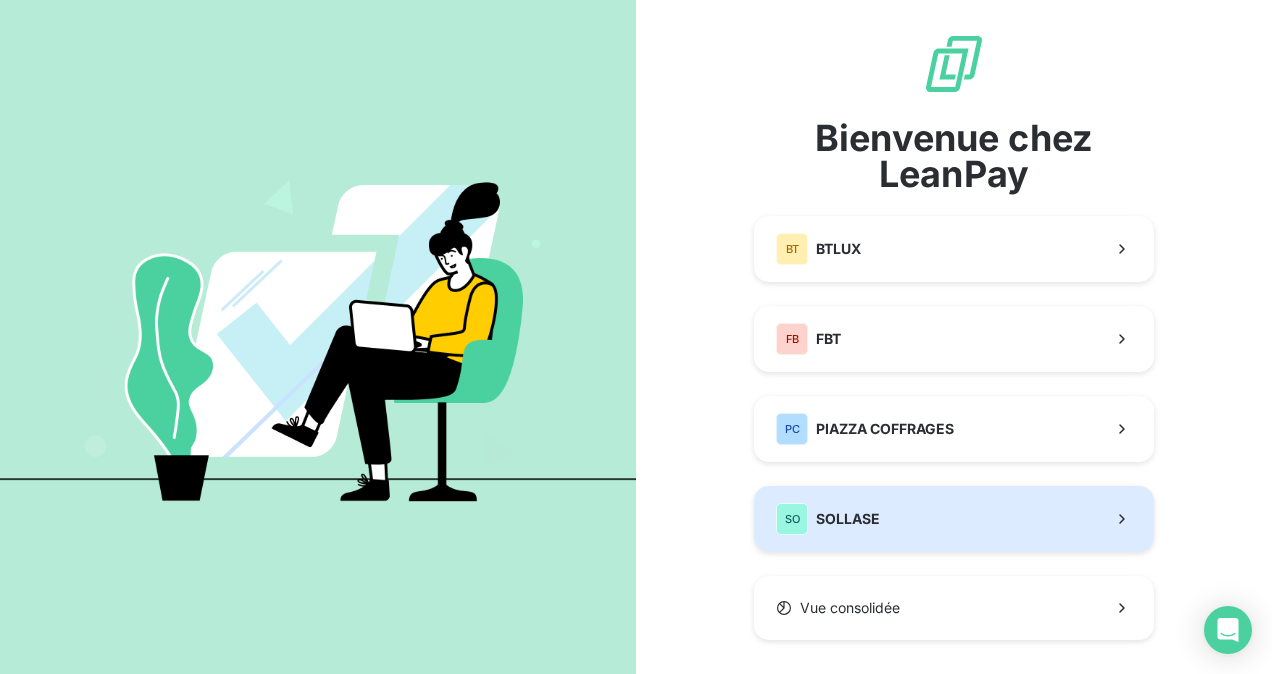 click on "SOLLASE" at bounding box center [848, 519] 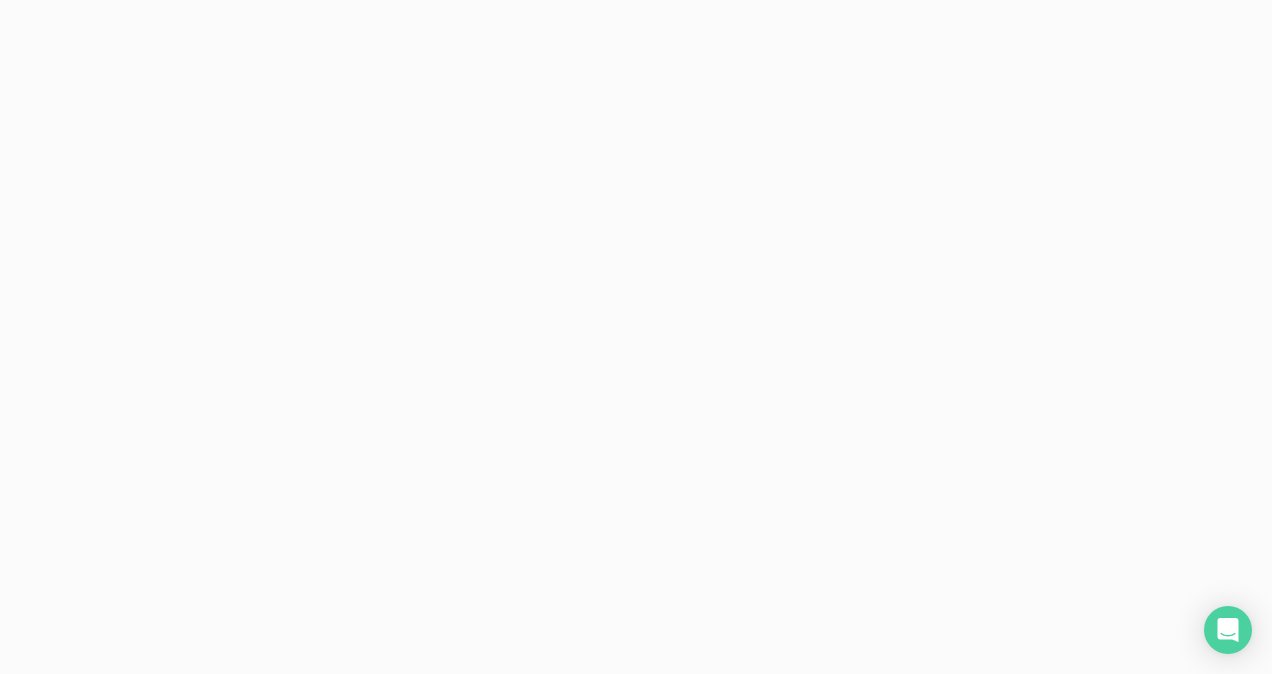 scroll, scrollTop: 0, scrollLeft: 0, axis: both 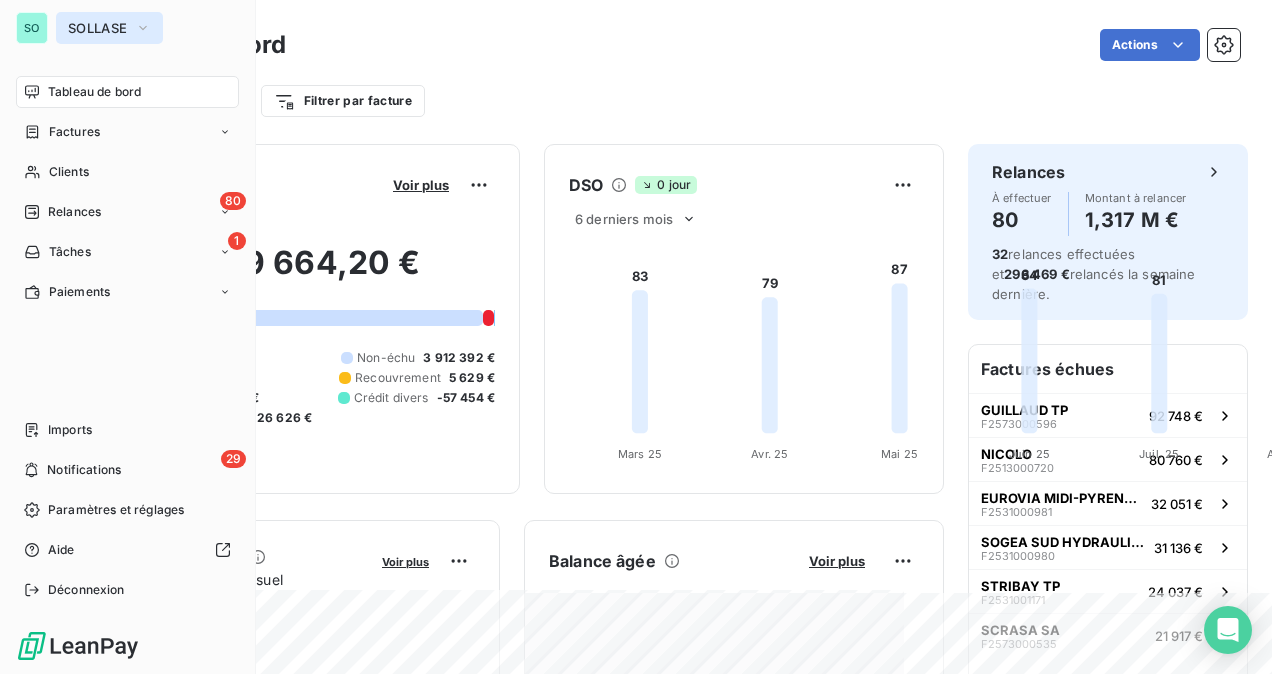 click on "SOLLASE" at bounding box center [109, 28] 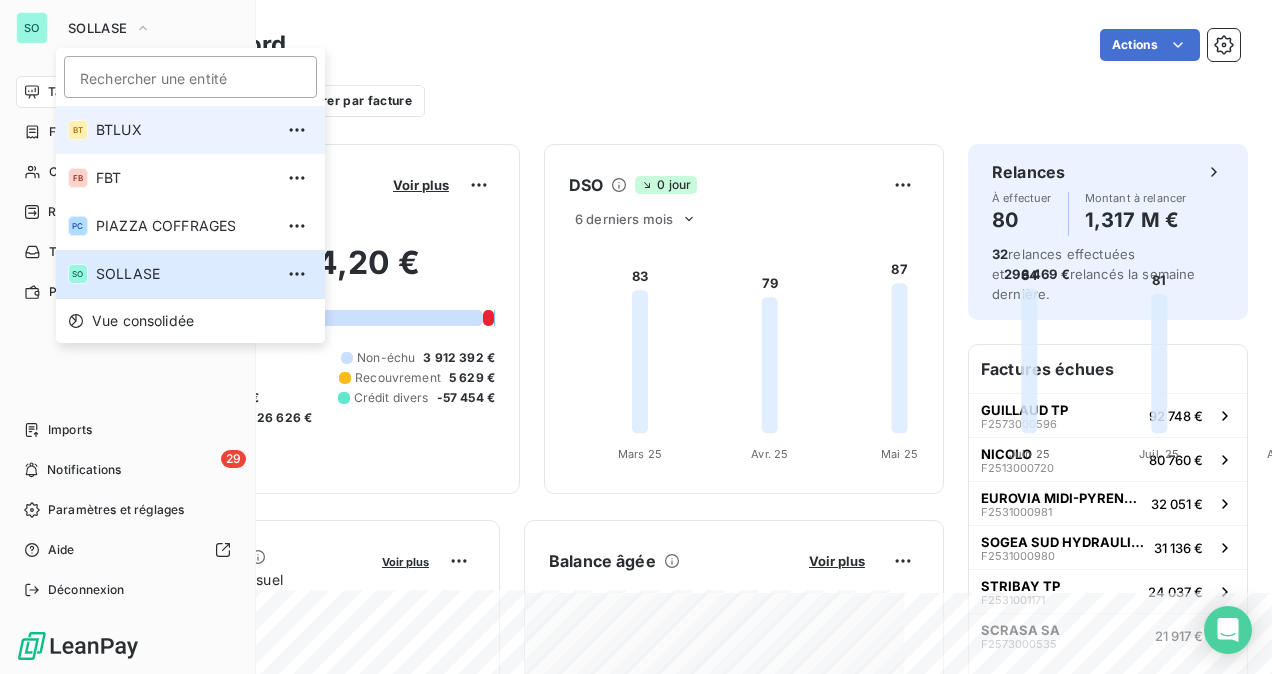 click on "BTLUX" at bounding box center (184, 130) 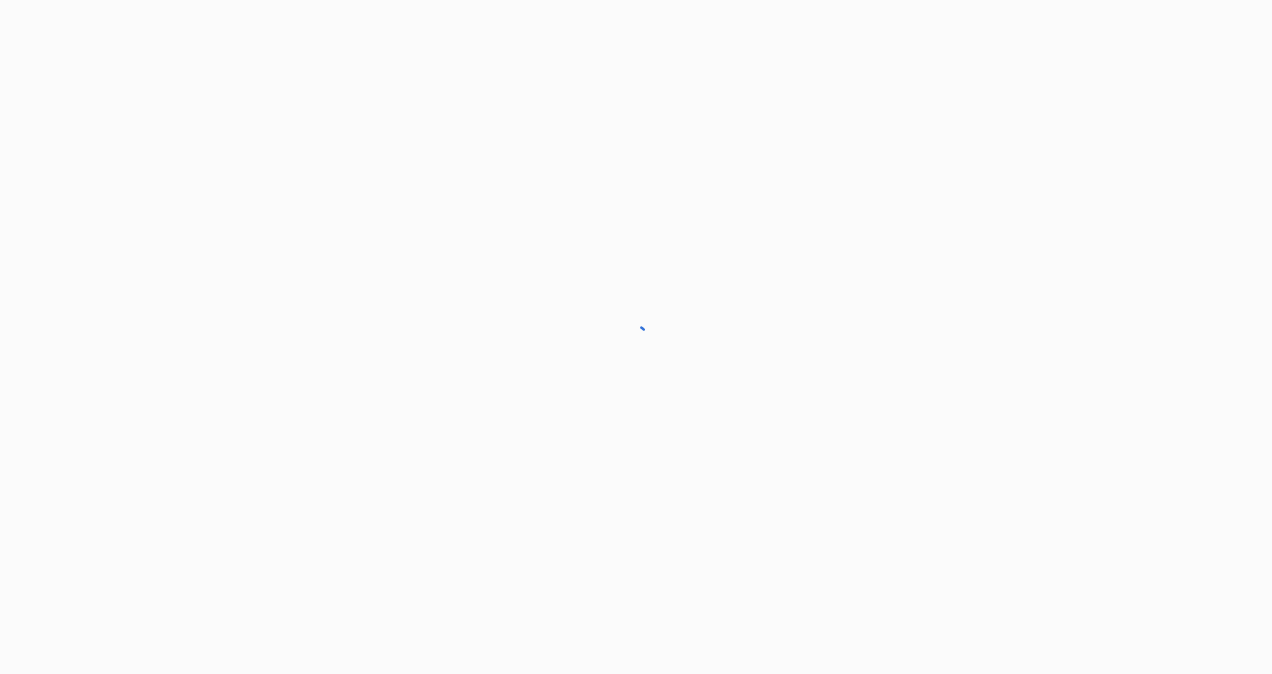 scroll, scrollTop: 0, scrollLeft: 0, axis: both 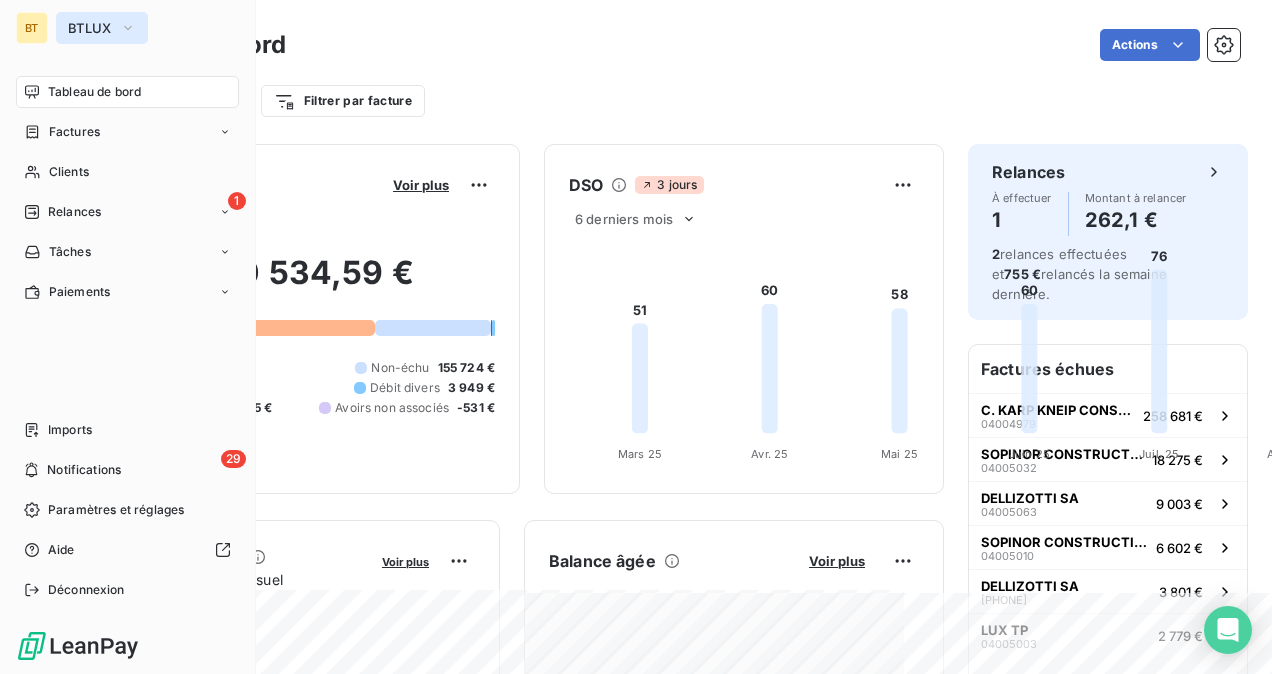 click on "BTLUX" at bounding box center (102, 28) 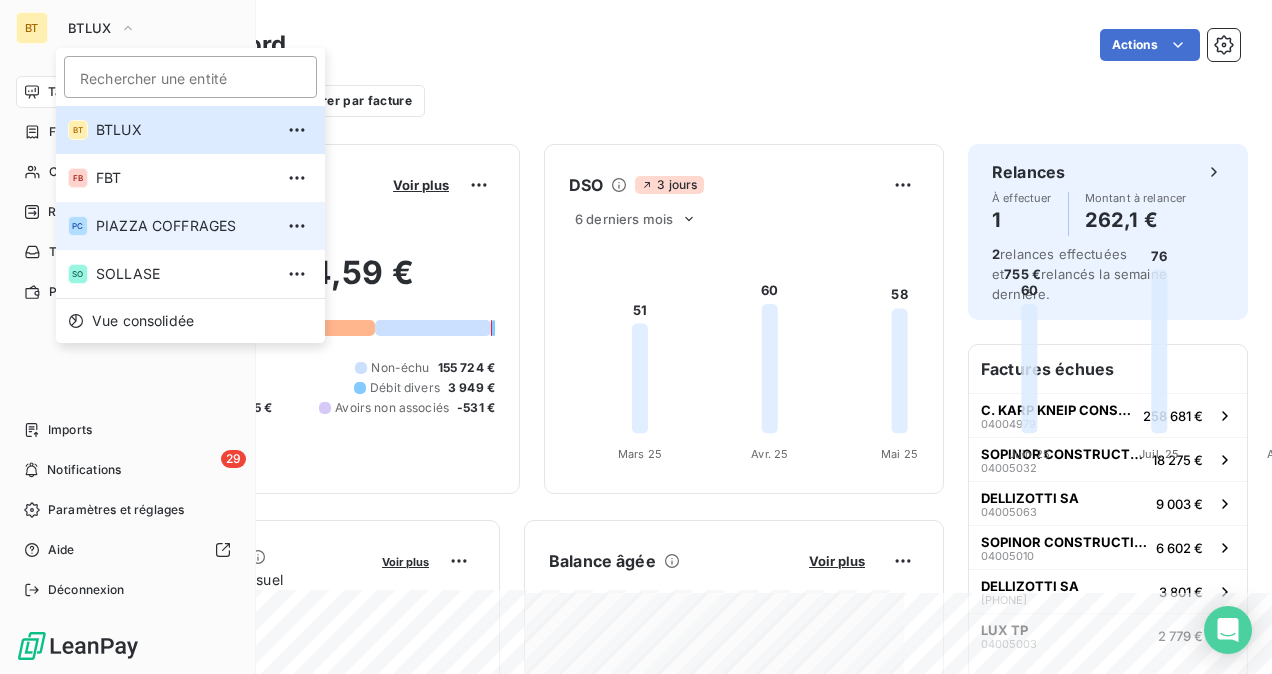 click on "PIAZZA COFFRAGES" at bounding box center (184, 226) 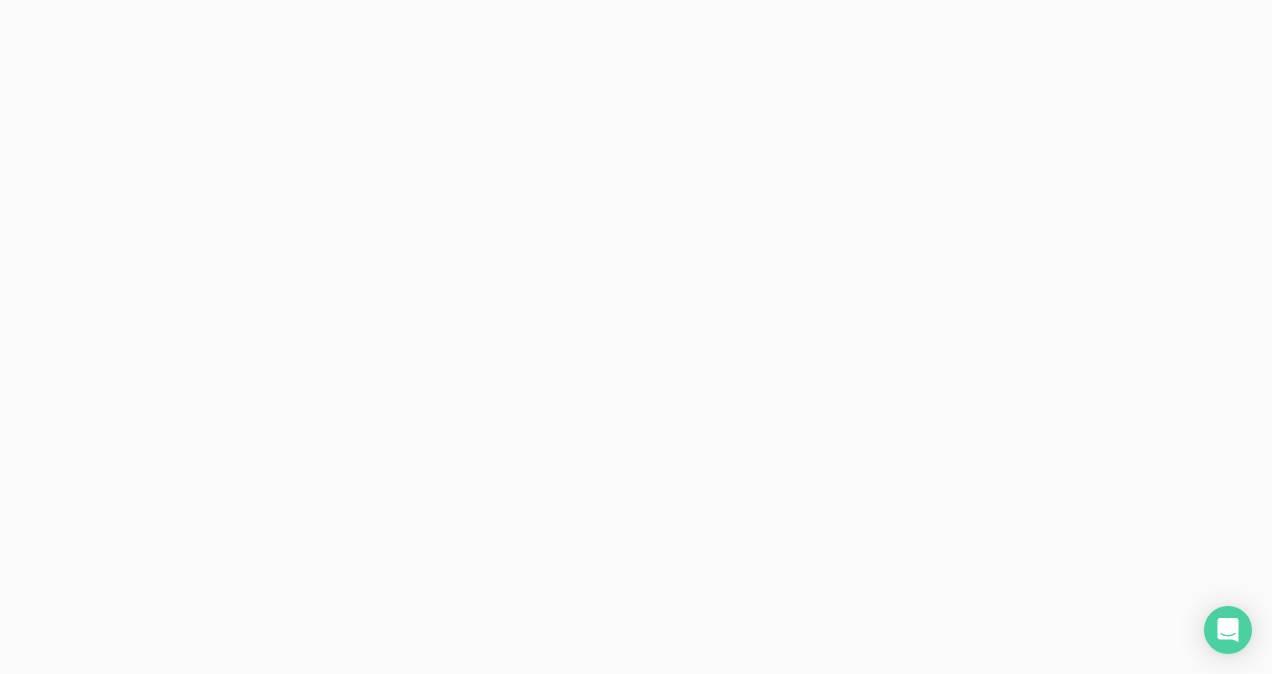 scroll, scrollTop: 0, scrollLeft: 0, axis: both 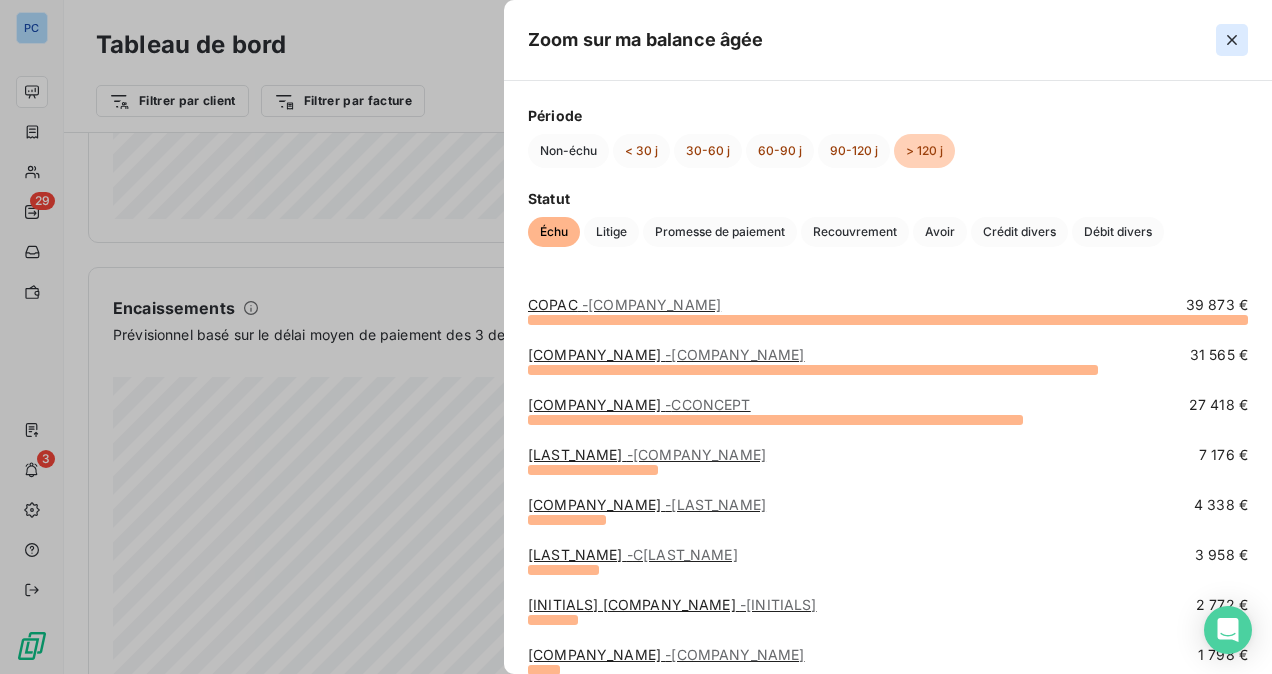 click 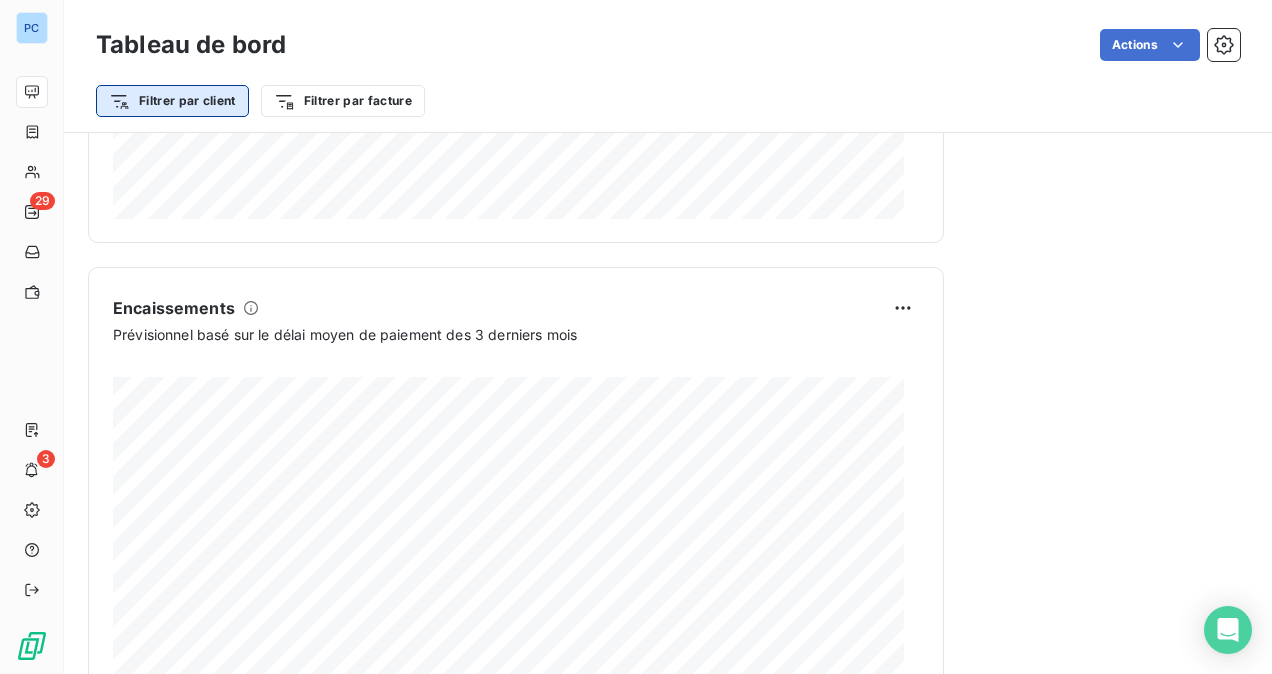 click on "PC 29 3 Tableau de bord Actions Filtrer par client Filtrer par facture Encours client   Voir plus 1 156 147,68 € 0 Échu 660 772 € Non-échu 606 035 €   Recouvrement 5 351 € Débit divers 22 725 € Crédit divers -94 633 € Avoirs non associés -44 103 € DSO 2 jours 6 derniers mois 83 84 80 78 78 80 Mars 25 Mars 25 Avr. 25 Avr. 25 Mai 25 Mai 25 Juin 25 Juin 25 Juil. 25 Juil. 25 Août 25 Août 25 Activité récente Chiffre d'affaires mensuel Voir plus Balance âgée Voir plus
104 813,83 €
Échu
124 516,69 €
Recouvrement 5 351 € Débit divers 22 725 € Crédit divers -94 633 € Avoirs non associés -44 103 € DSO 2 jours 6 derniers mois 83 84 80 78 78 80 Mars 25 Mars 25 Avr. 25 Avr. 25 Mai 25 Mai 25 Juin 25 Juin 25 Juil. 25 Juil. 25 Août 25 Août 25 Activité récente Chiffre d'affaires mensuel Voir plus Balance âgée Voir plus
104 813,83 €
Échu
124 516,69 €
Recouvrement 5 351,06 € 9" at bounding box center [636, 337] 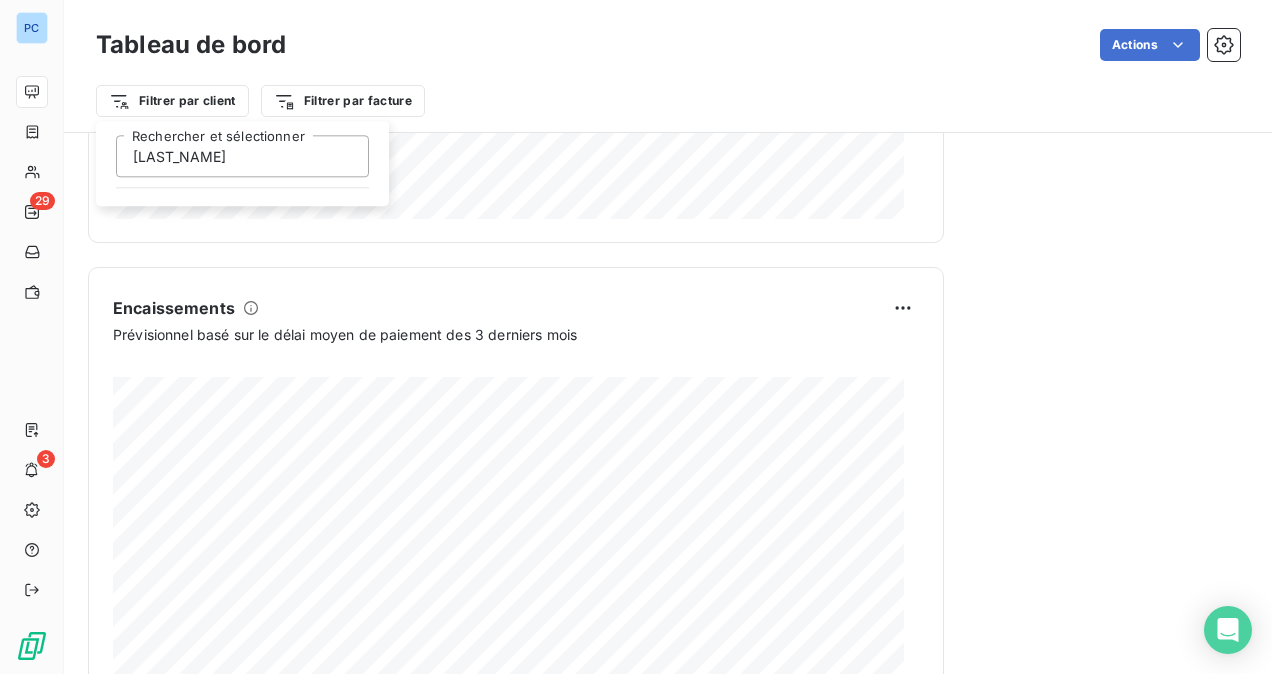 type on "[LAST_NAME]" 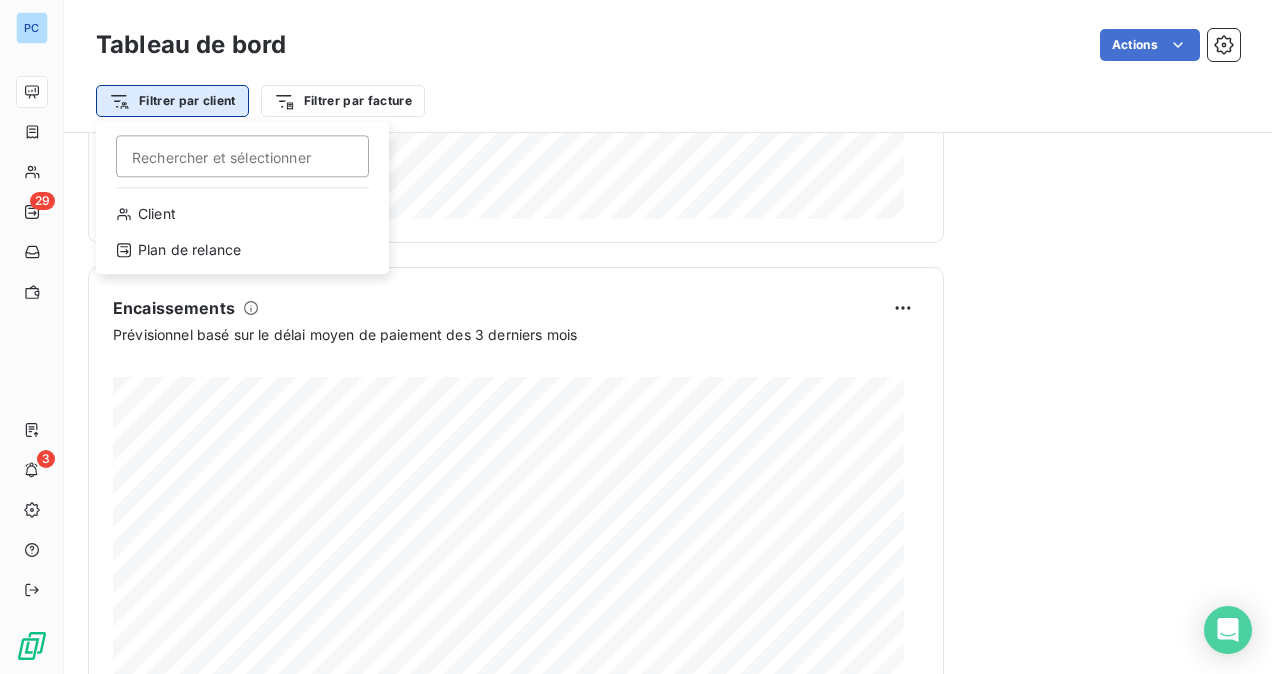 click on "PC 29 3 Tableau de bord Actions Filtrer par client Rechercher et sélectionner Client Plan de relance Filtrer par facture Encours client Voir plus 1 156 147,68 € 0 Échu 660 772 € Non-échu 606 035 € Recouvrement 5 351 € Débit divers 22 725 € Crédit divers -94 633 € Avoirs non associés -44 103 € DSO 2 jours 6 derniers mois 83 84 80 78 78 80 Mars 25 Mars 25 Avr. 25 Avr. 25 Mai 25 Mai 25 Juin 25 Juin 25 Juil. 25 Juil. 25 Août 25 Août 25 Activité récente Chiffre d'affaires mensuel Voir plus Balance âgée Voir plus
104 813,83 €
Échu
124 516,69 €
Recouvrement" at bounding box center (636, 337) 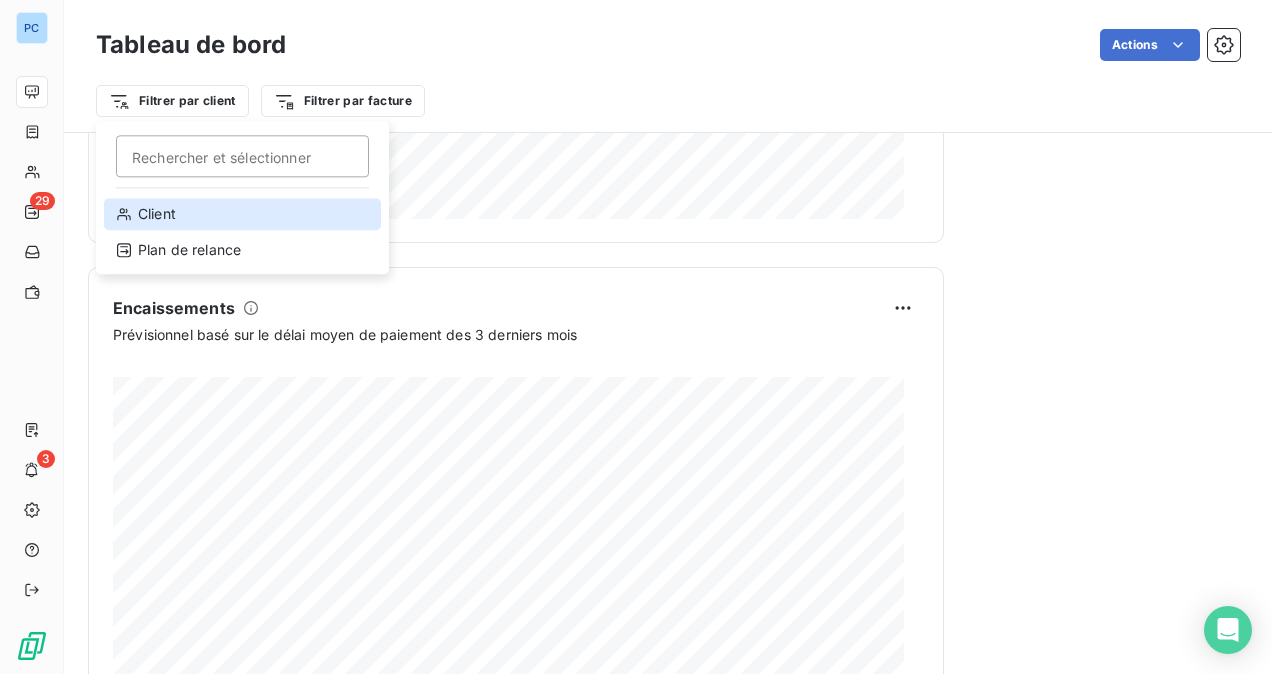 click on "Client" at bounding box center [242, 214] 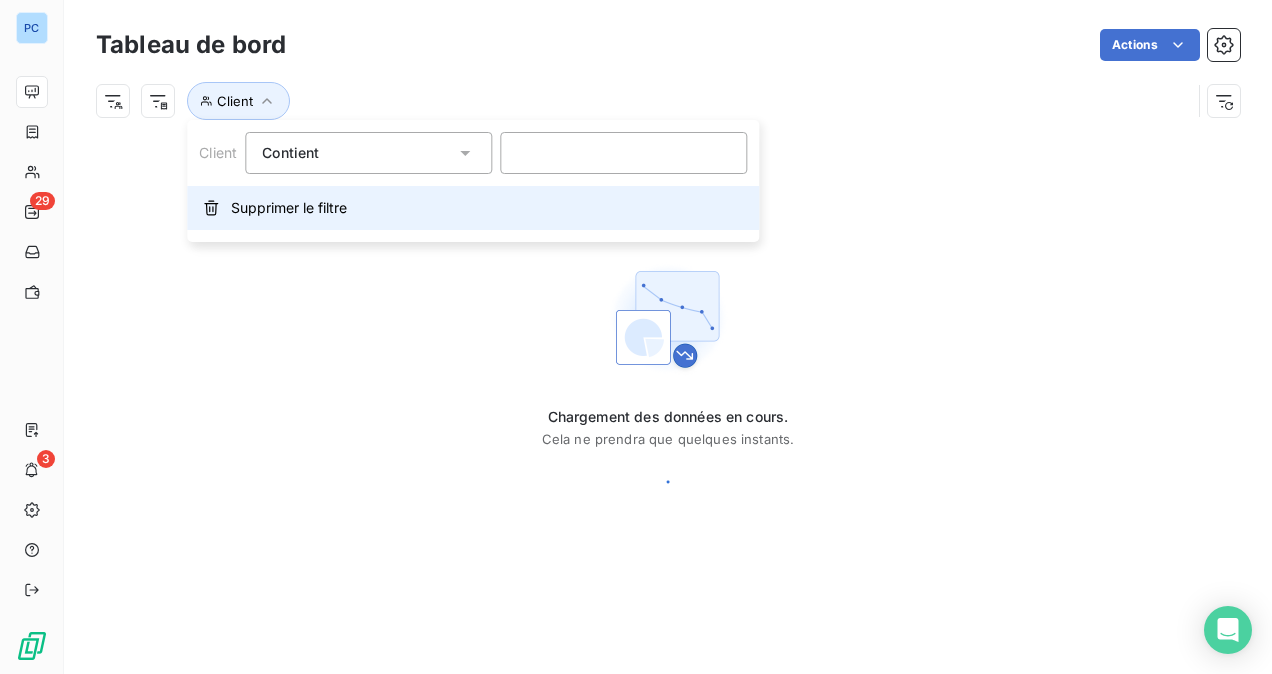 scroll, scrollTop: 0, scrollLeft: 0, axis: both 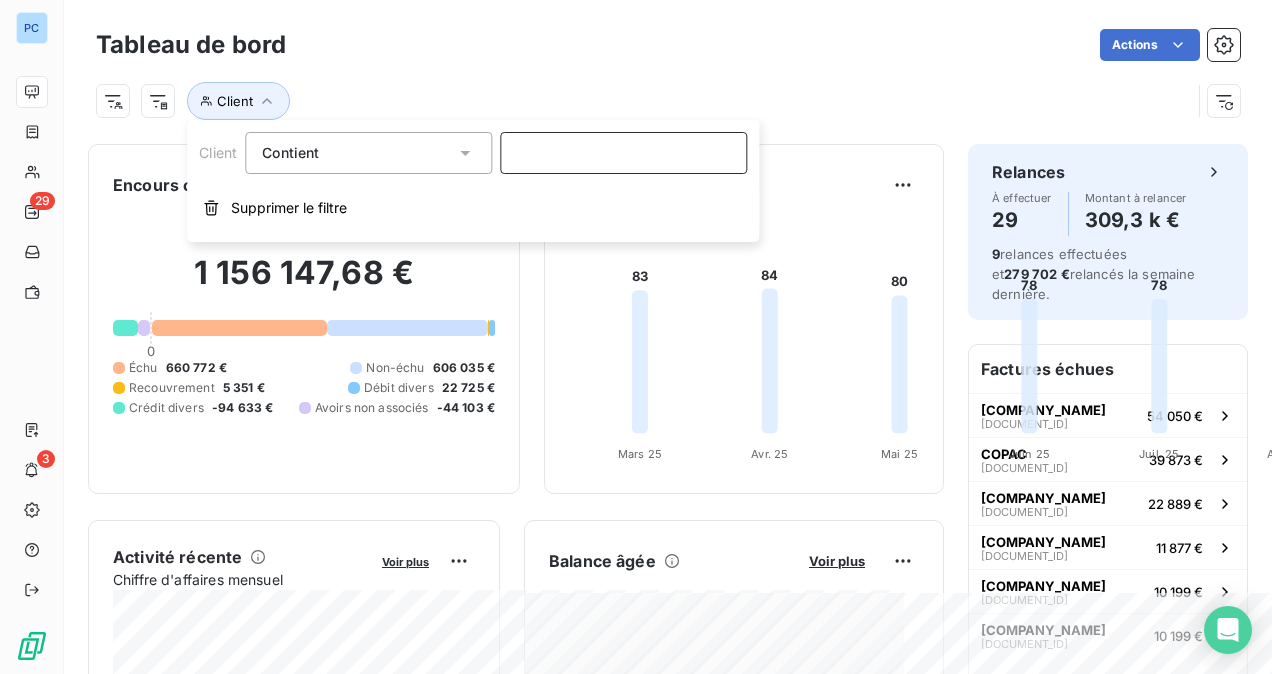 click at bounding box center (623, 153) 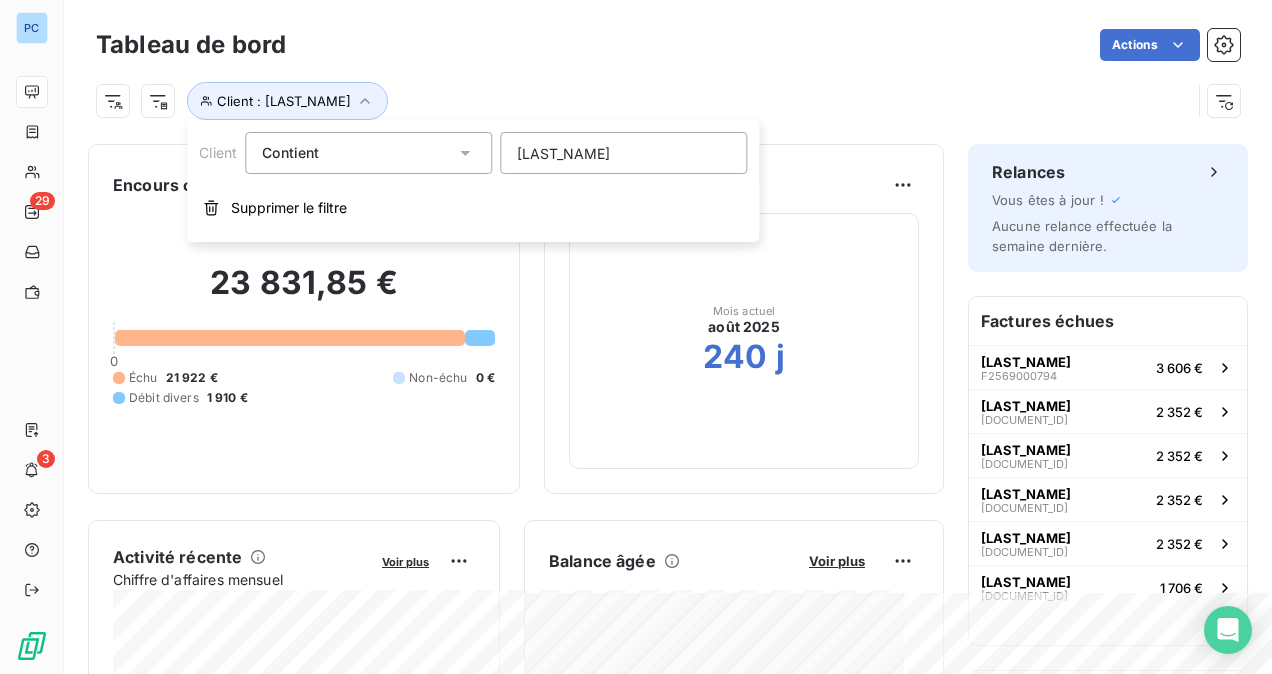click on "Client Contient [LAST_NAME] Supprimer le filtre" at bounding box center [473, 181] 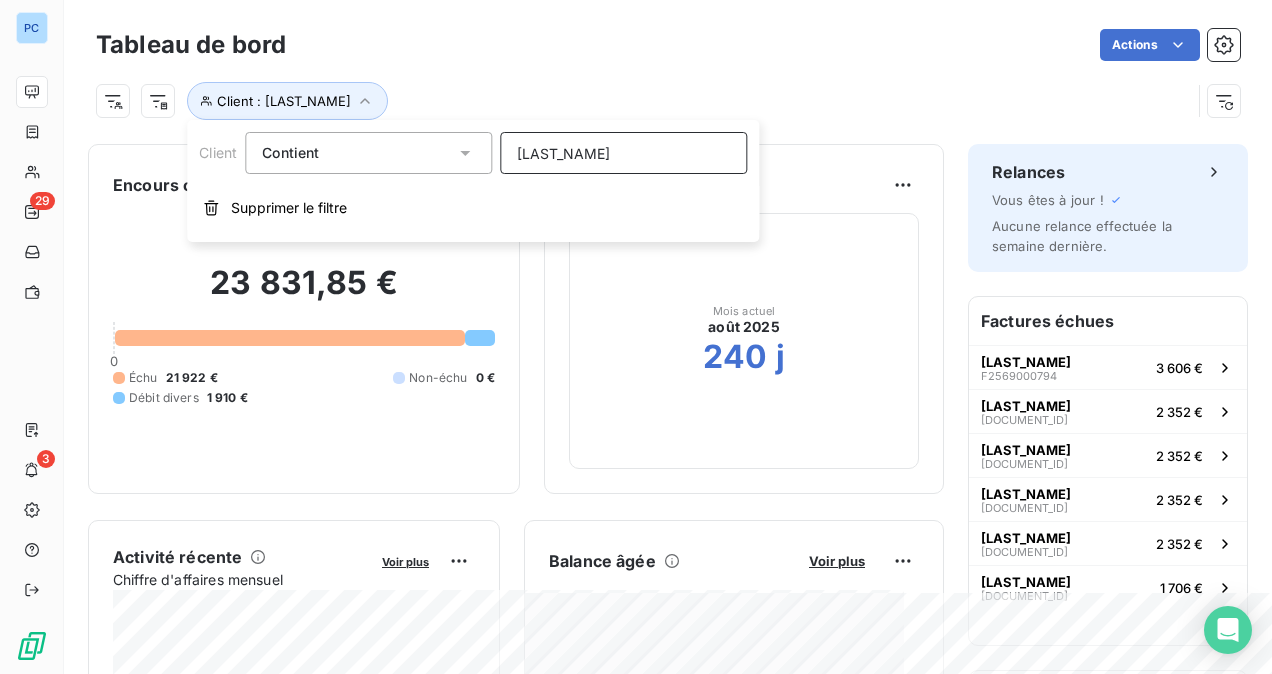 drag, startPoint x: 585, startPoint y: 154, endPoint x: 522, endPoint y: 154, distance: 63 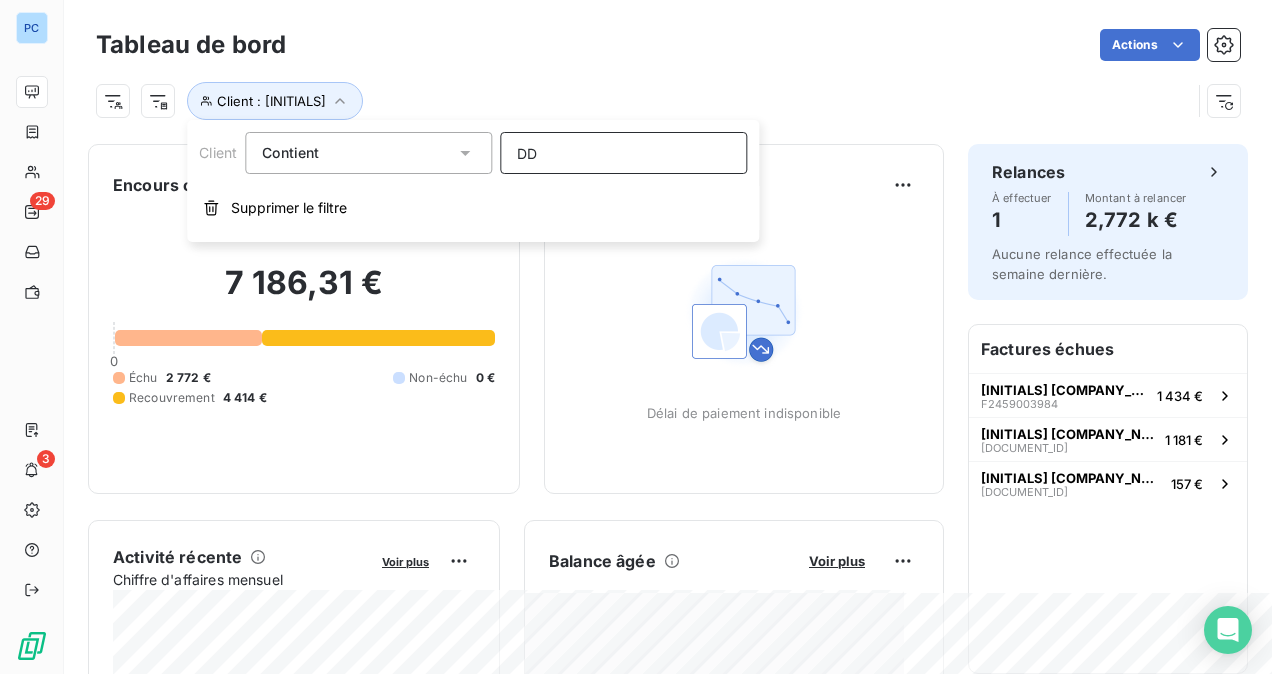type on "[INITIALS]" 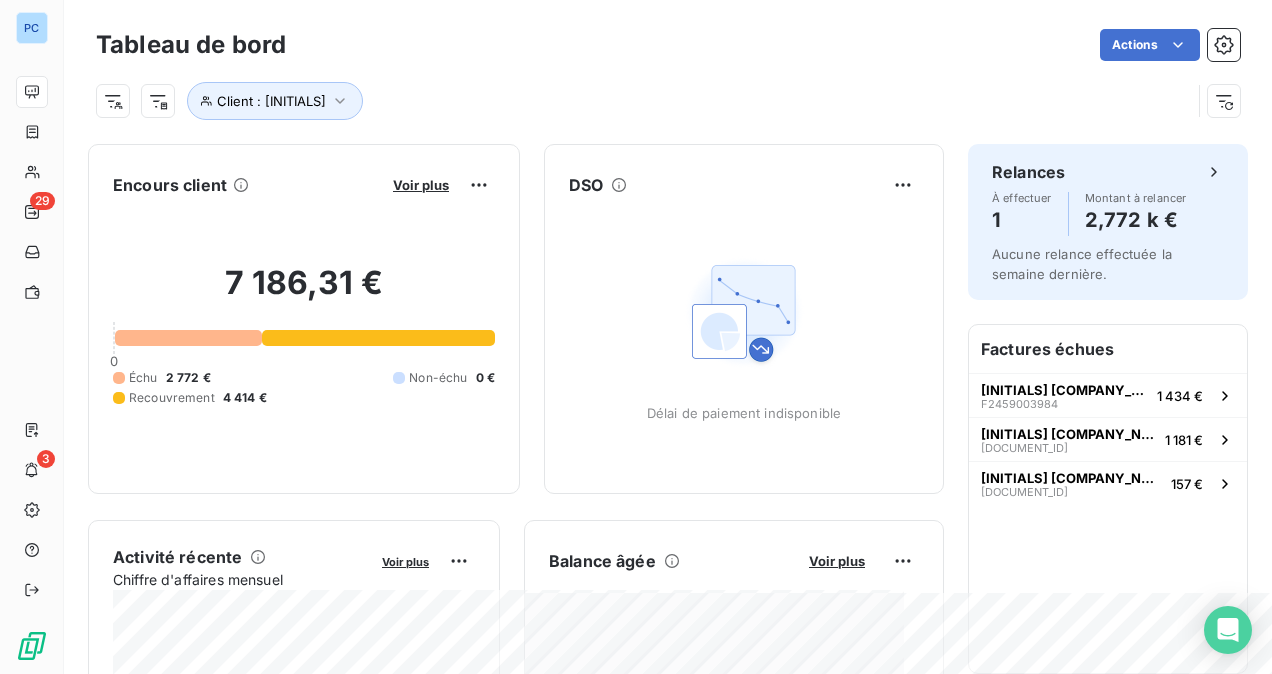 click on "[CLIENT_ID] Échu [AMOUNT] Non-échu [AMOUNT] Recouvrement [AMOUNT]" at bounding box center (304, 335) 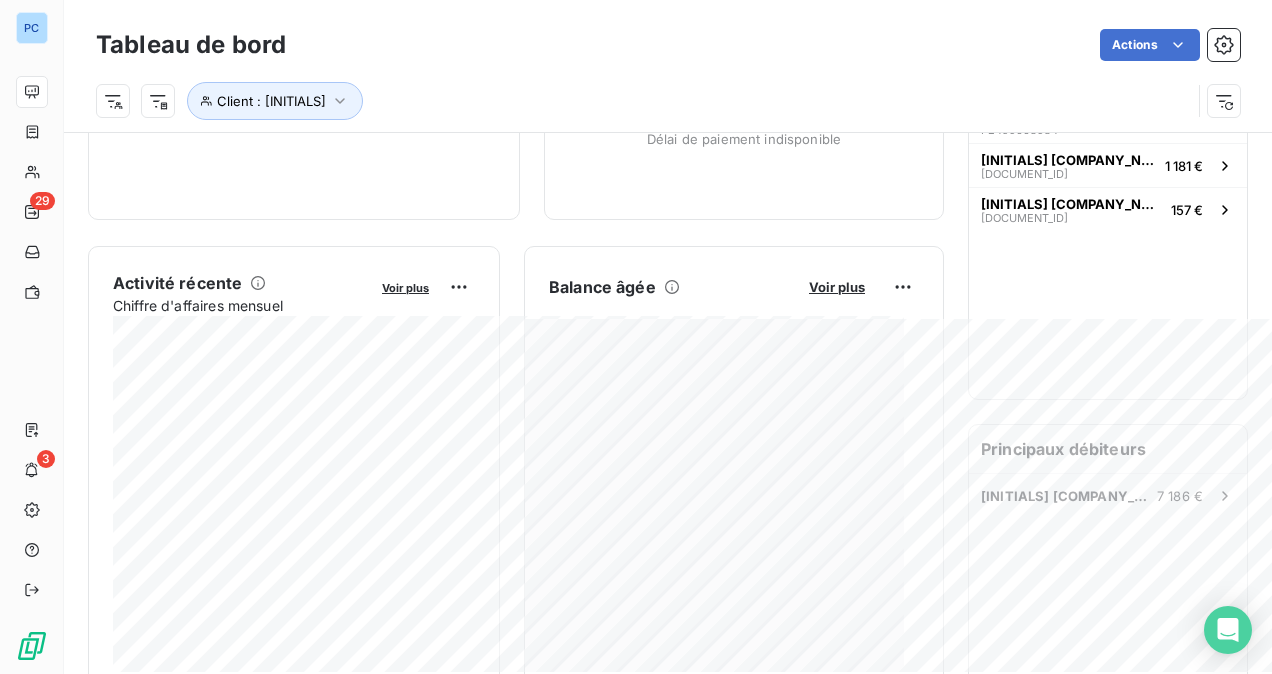 scroll, scrollTop: 0, scrollLeft: 0, axis: both 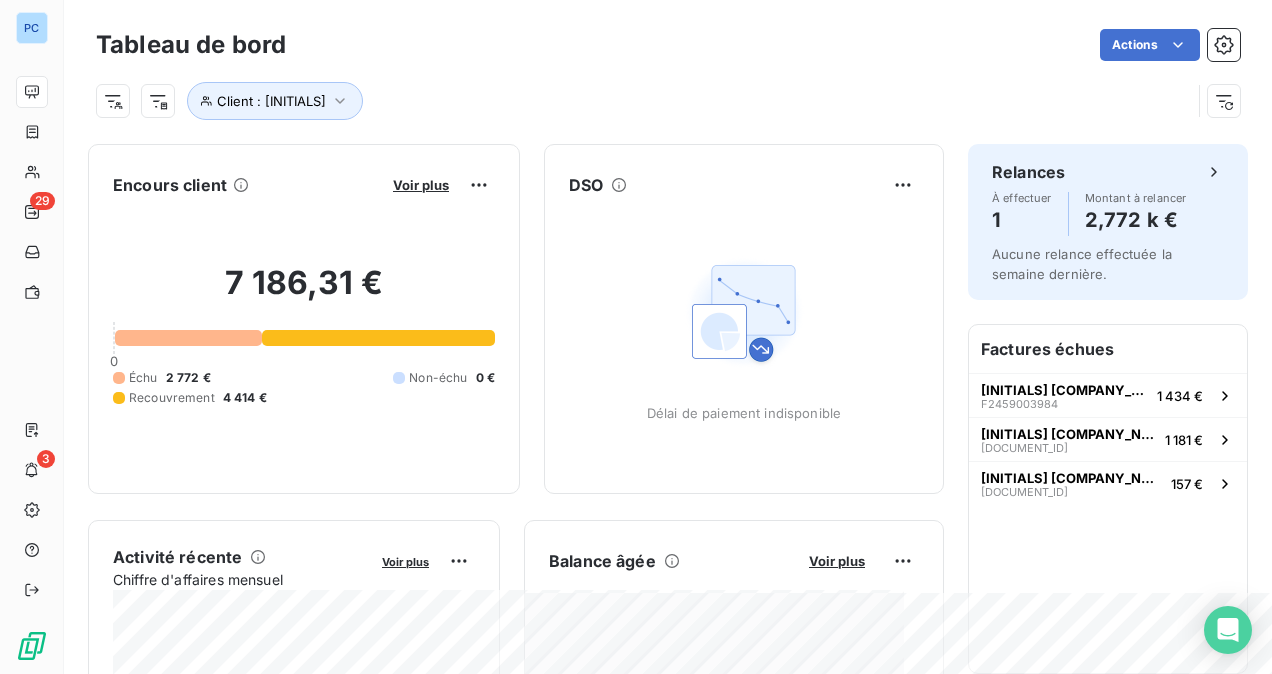 click at bounding box center (378, 338) 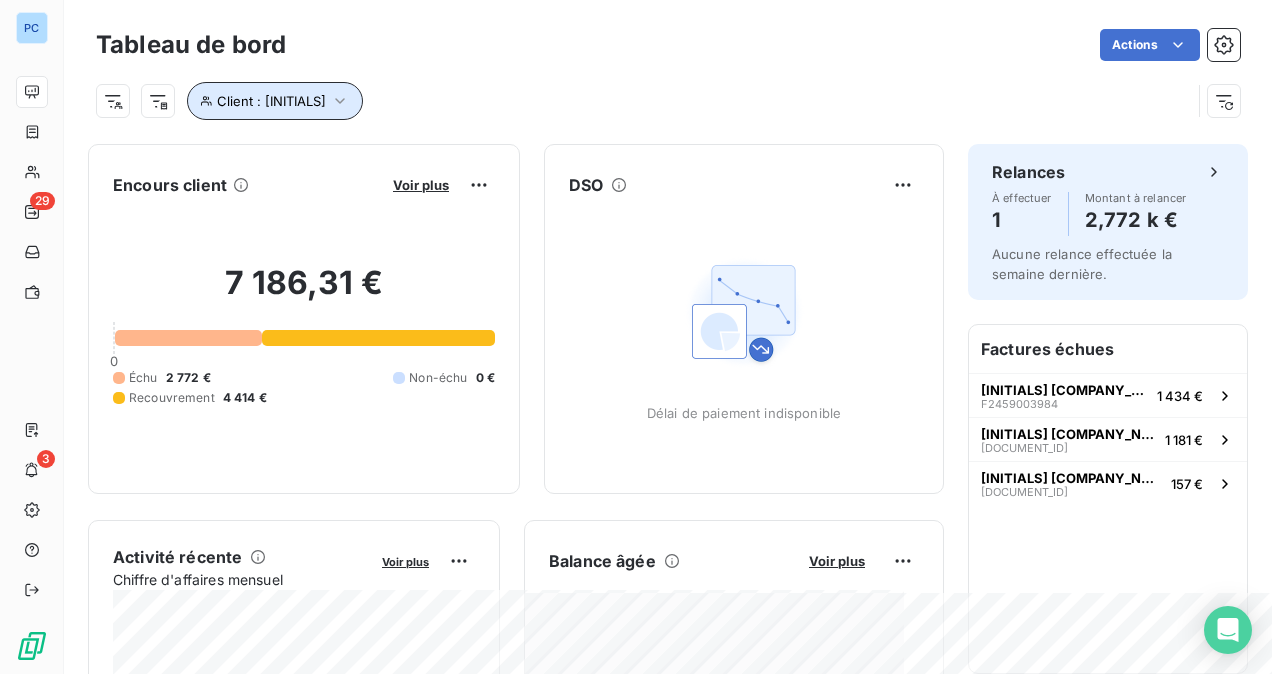 click on "Client : [INITIALS]" at bounding box center [271, 101] 